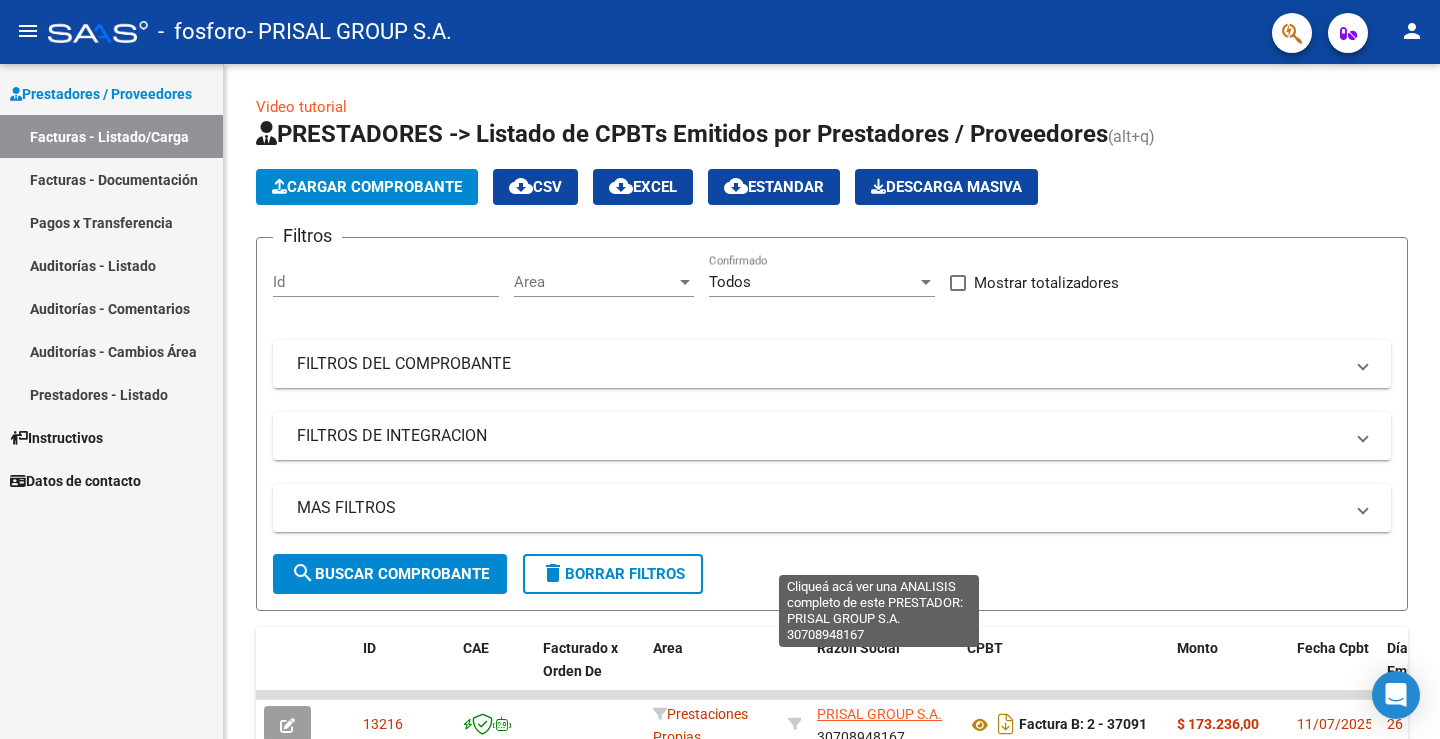 scroll, scrollTop: 0, scrollLeft: 0, axis: both 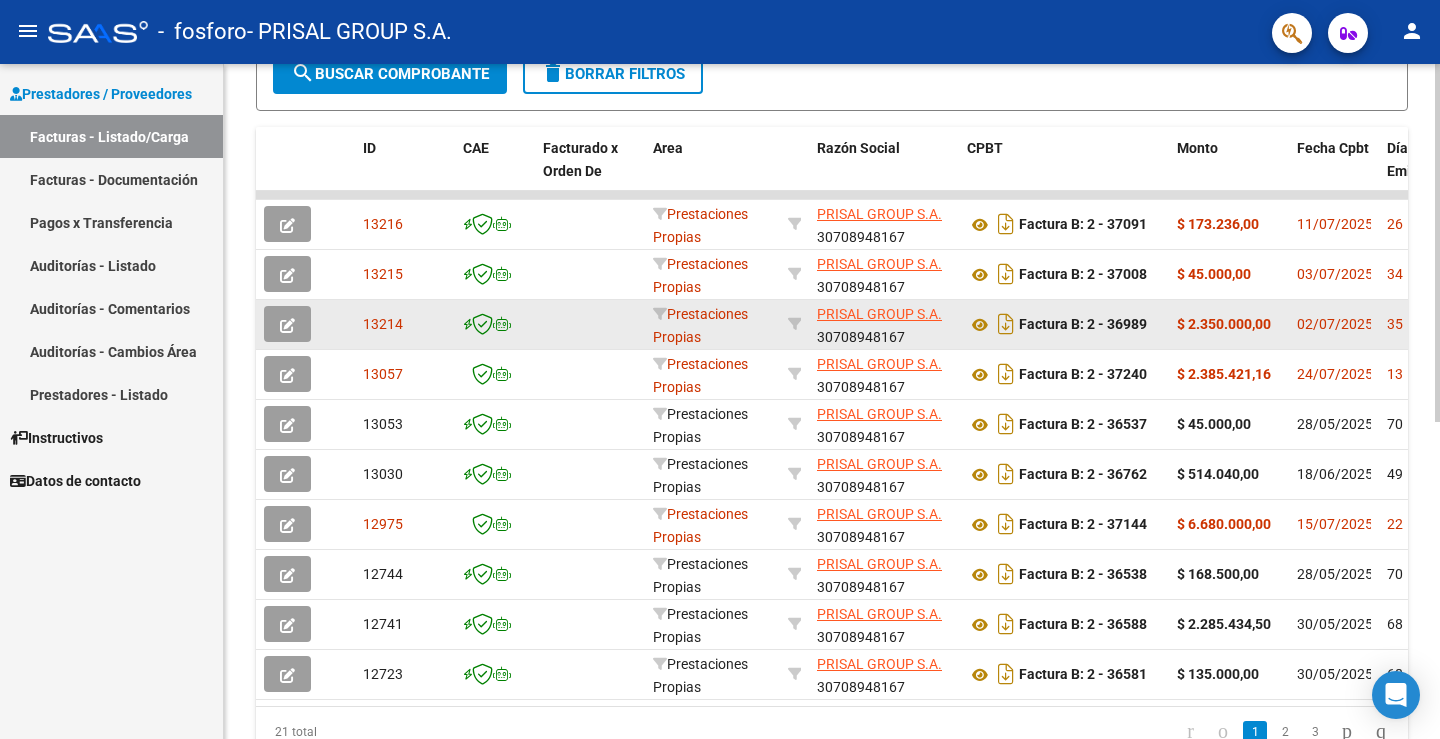 click 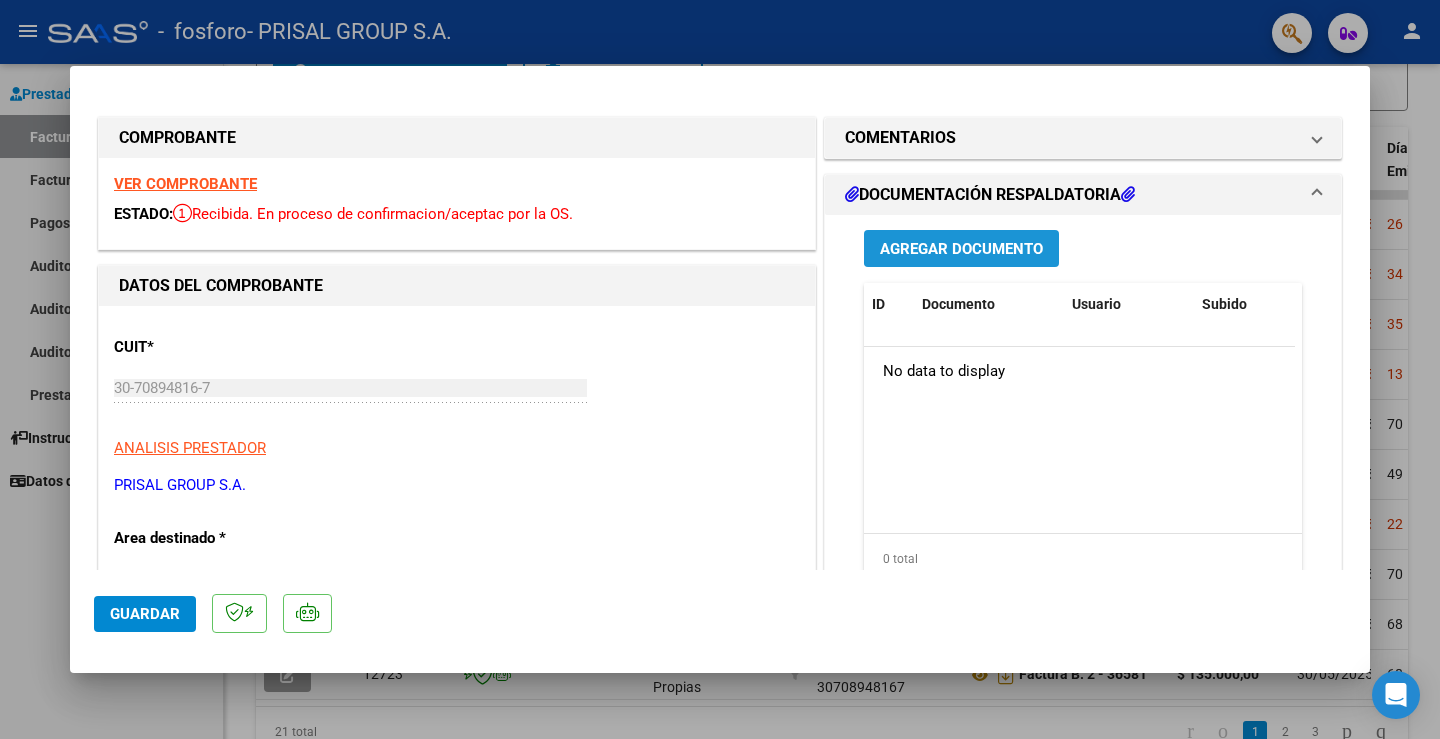 click on "Agregar Documento" at bounding box center [961, 249] 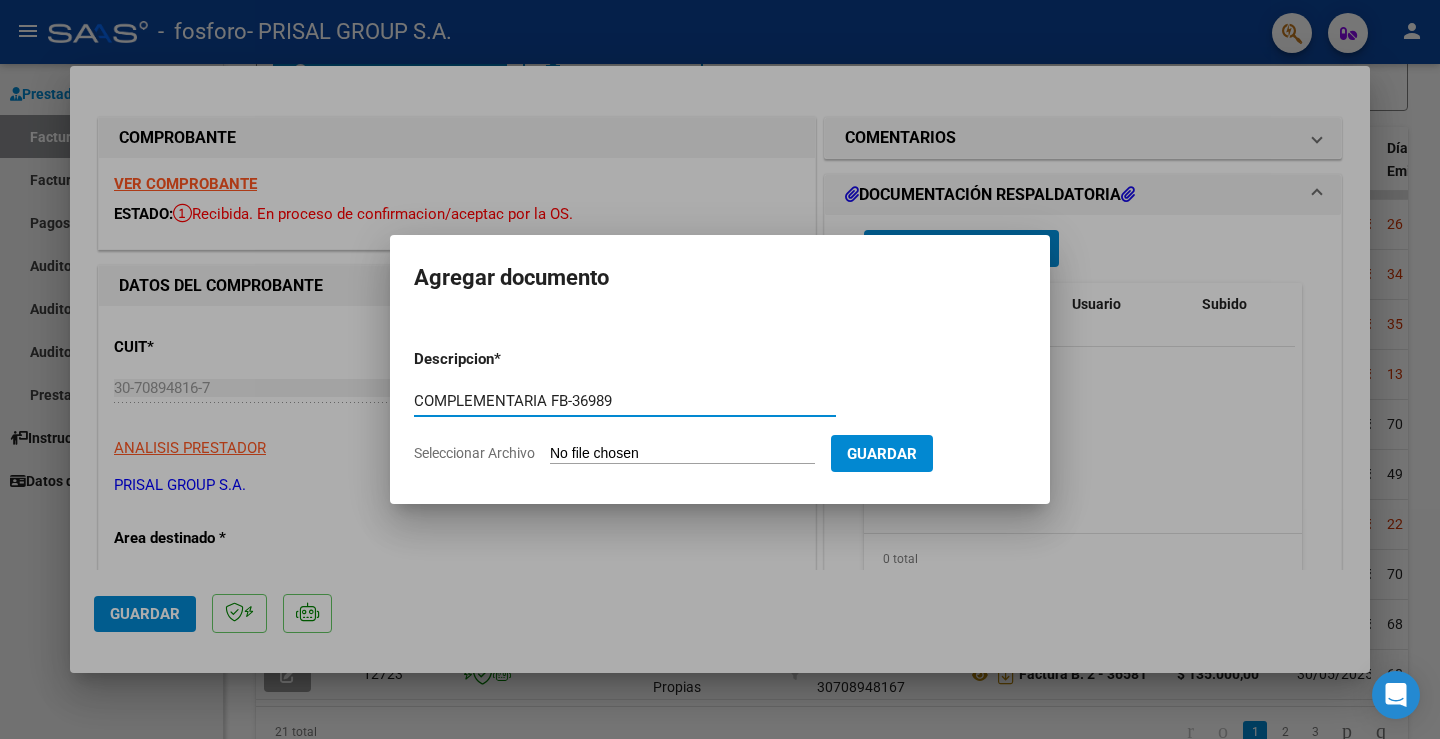 type on "COMPLEMENTARIA FB-36989" 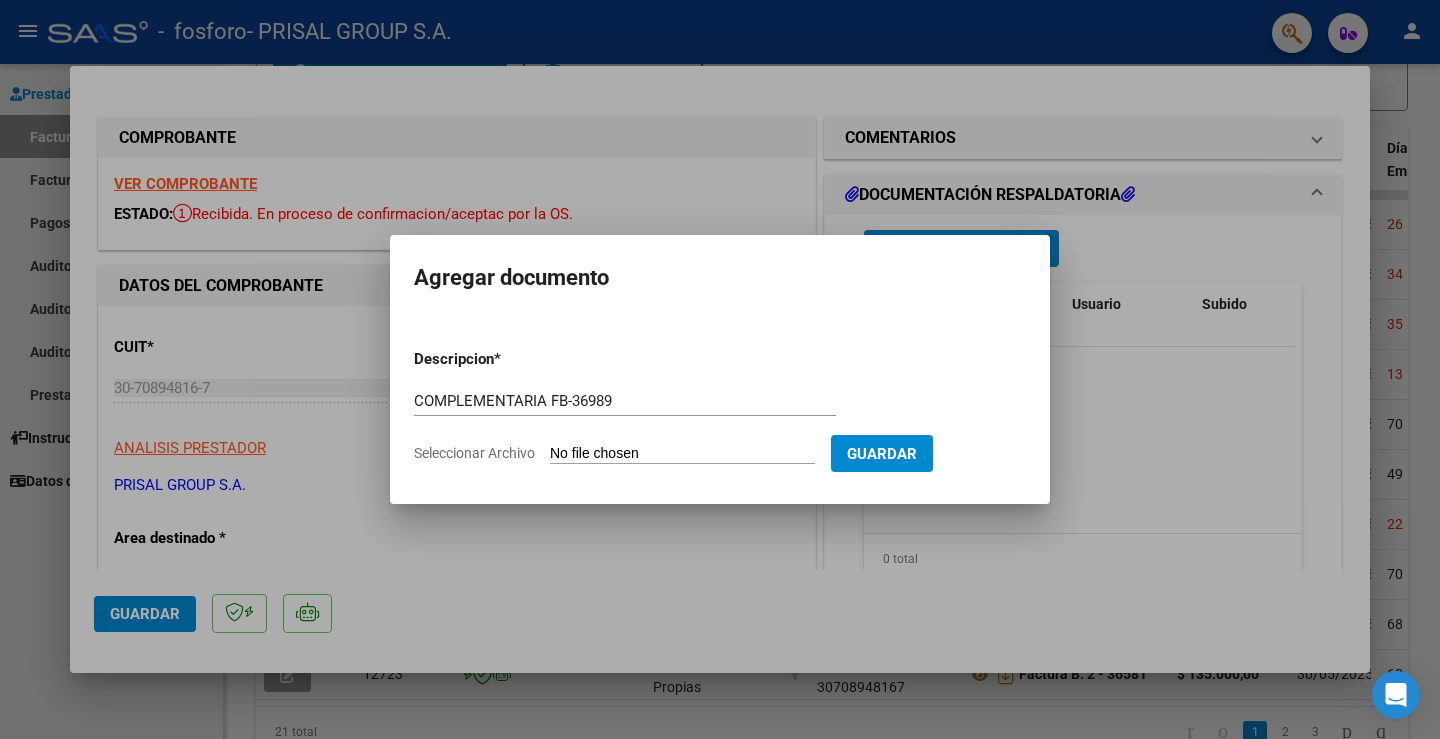 type on "C:\fakepath\FB-36989.pdf" 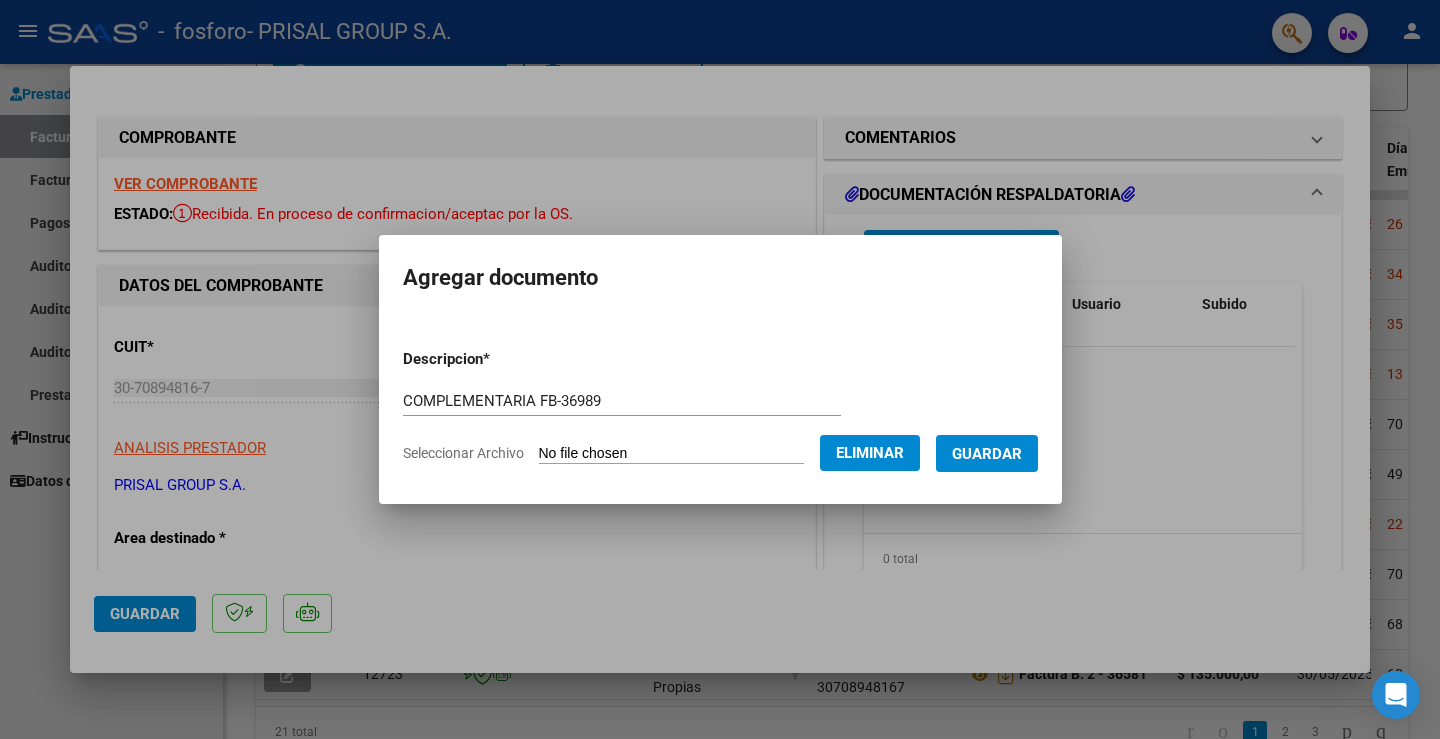 click on "Guardar" at bounding box center (987, 453) 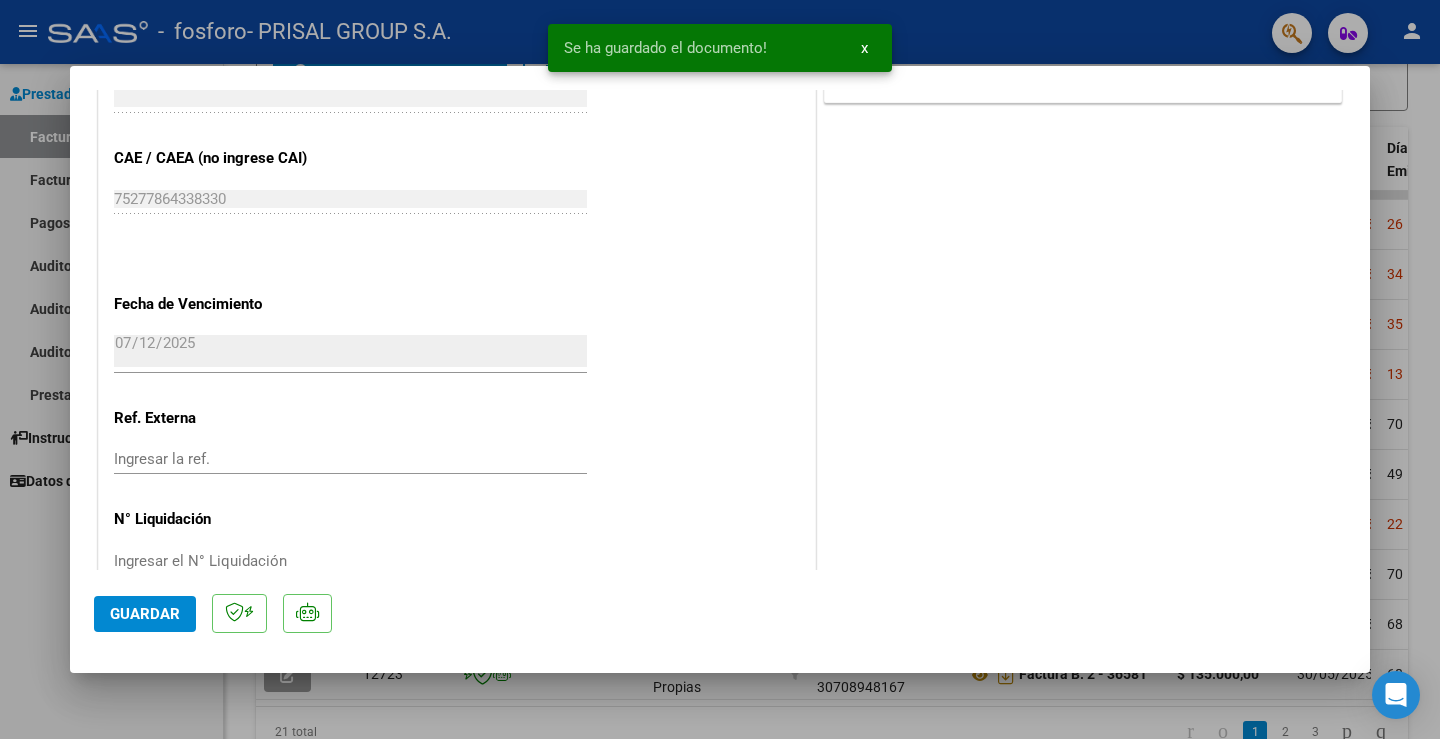 scroll, scrollTop: 1044, scrollLeft: 0, axis: vertical 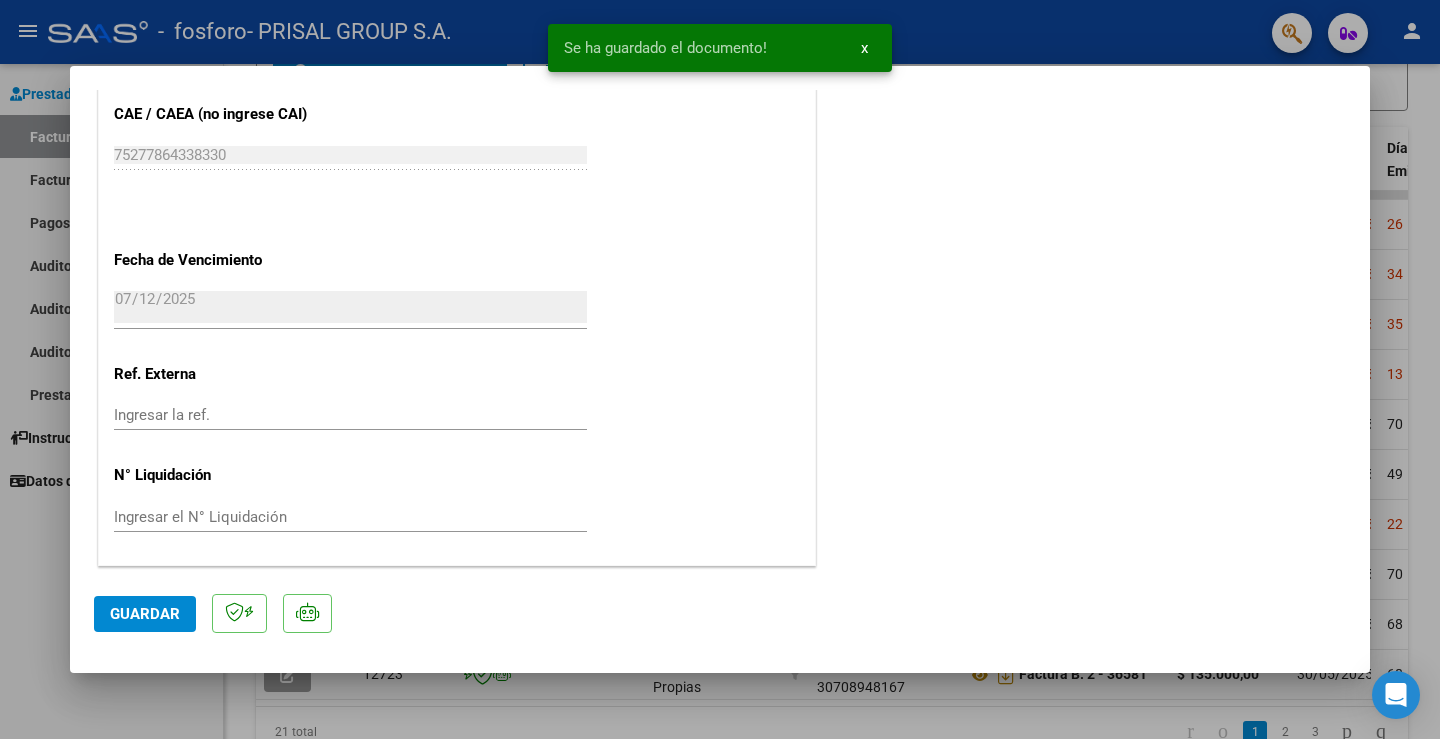 drag, startPoint x: 162, startPoint y: 619, endPoint x: 69, endPoint y: 620, distance: 93.00538 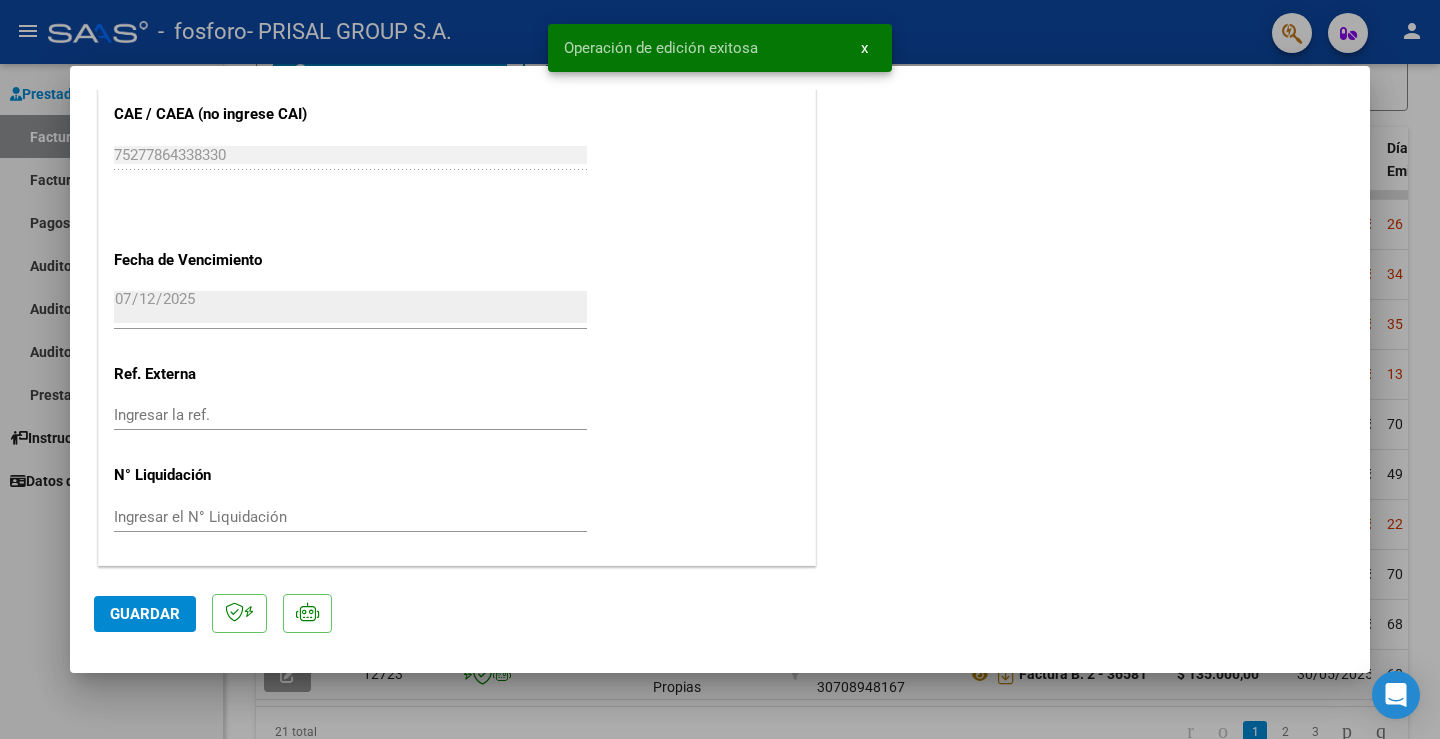 click at bounding box center [720, 369] 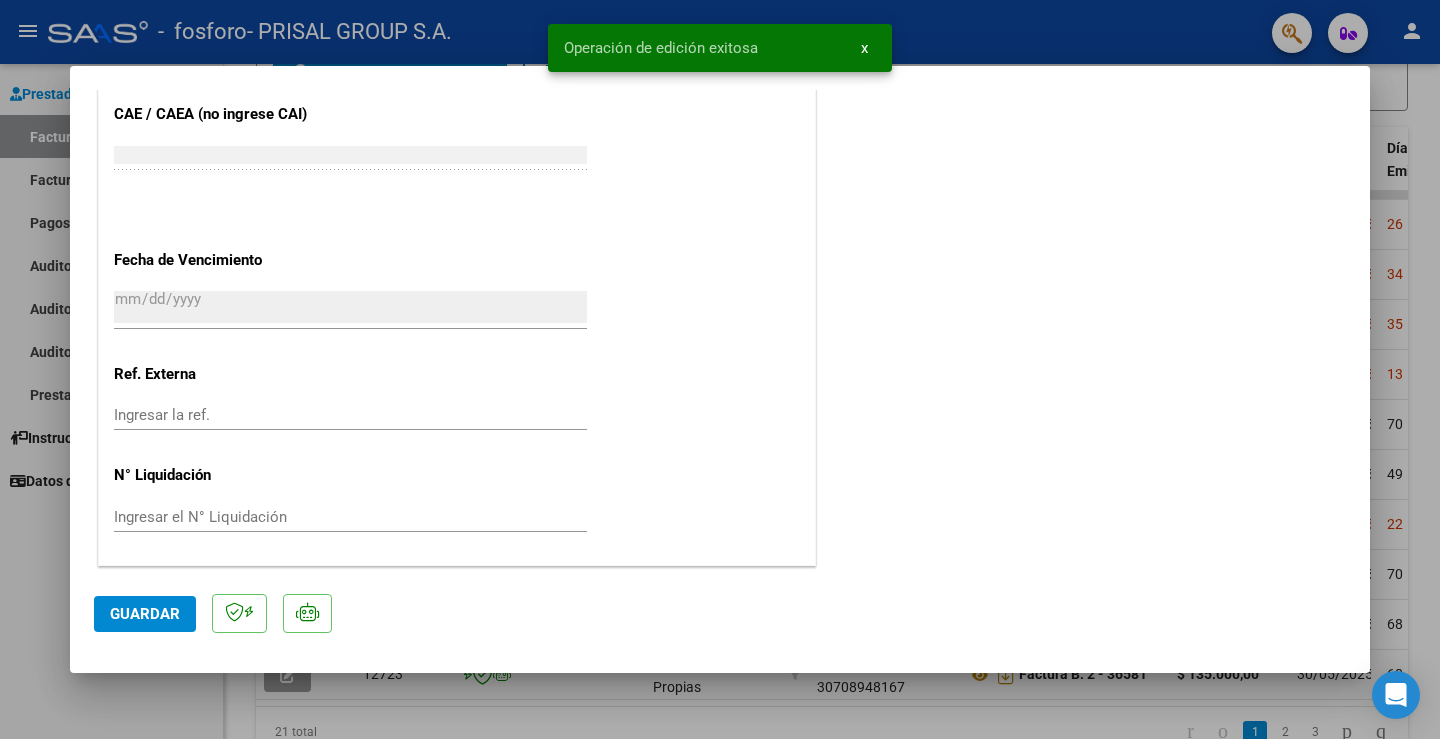scroll, scrollTop: 1079, scrollLeft: 0, axis: vertical 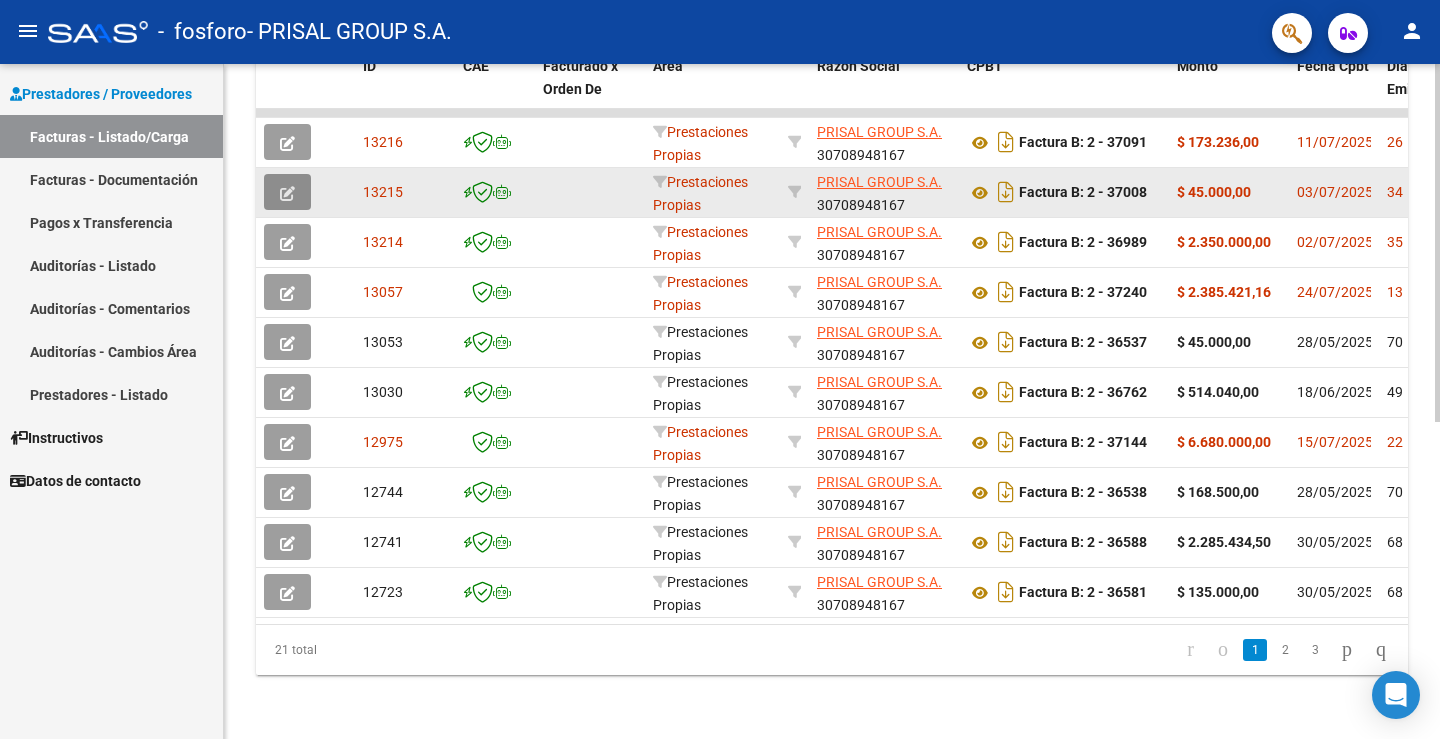 click 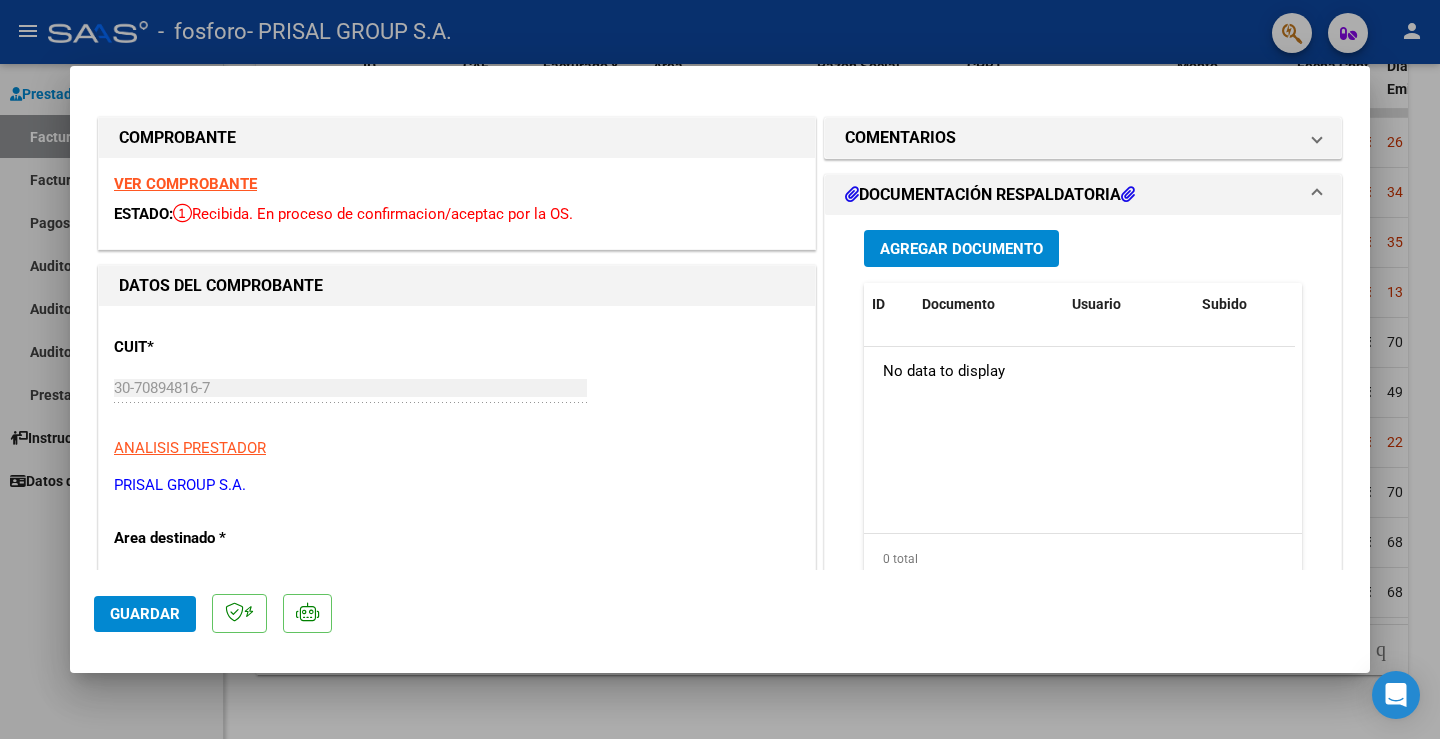 click on "Agregar Documento" at bounding box center (961, 249) 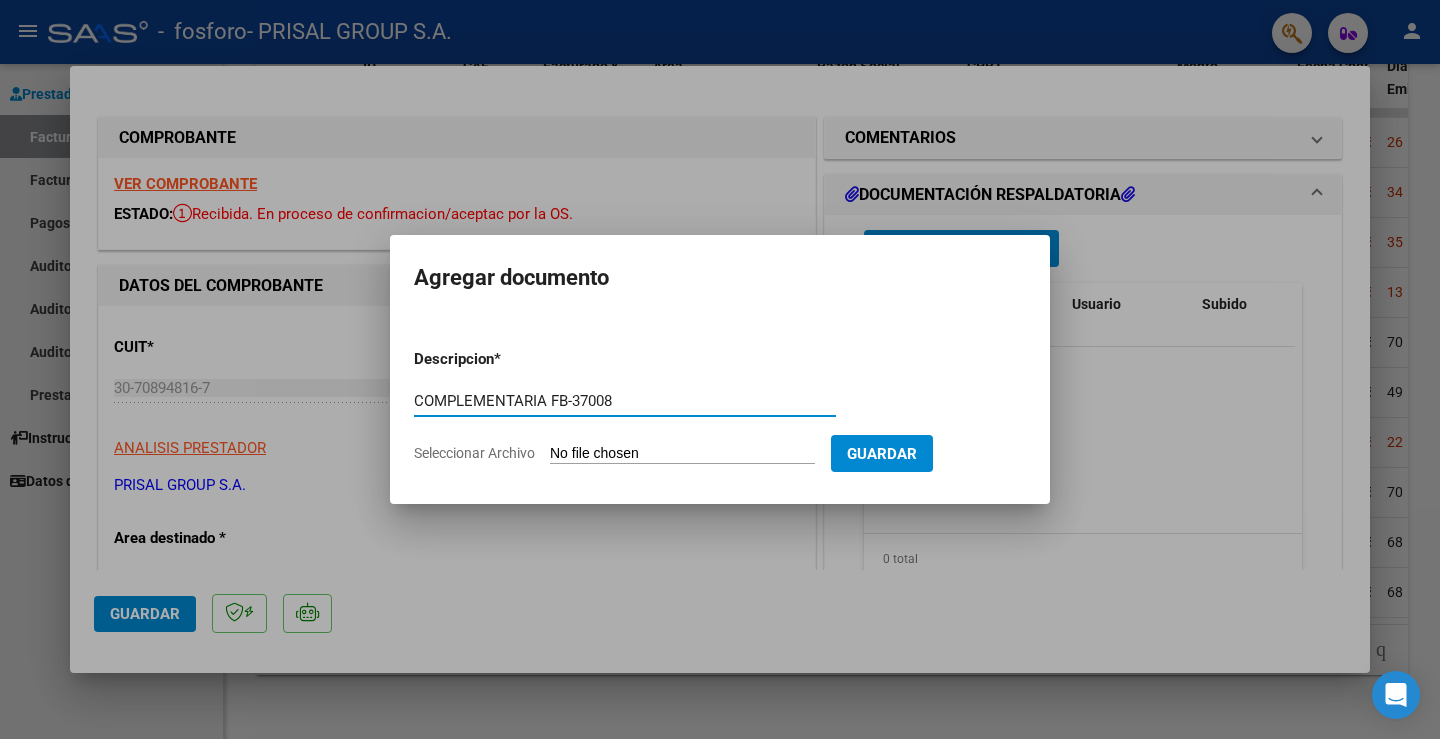 type on "COMPLEMENTARIA FB-37008" 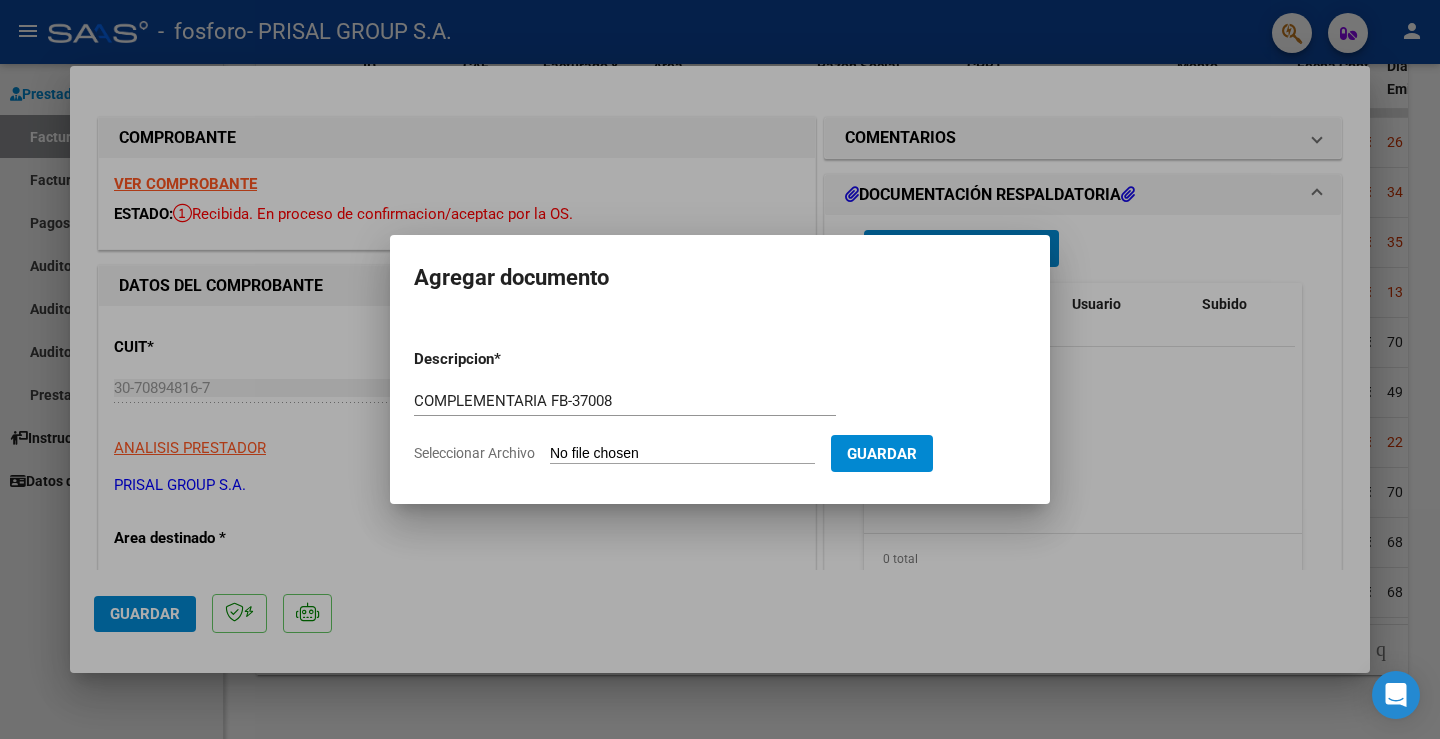 click on "Descripcion  *   COMPLEMENTARIA FB-37008 Escriba aquí una descripcion  Seleccionar Archivo Guardar" at bounding box center (720, 406) 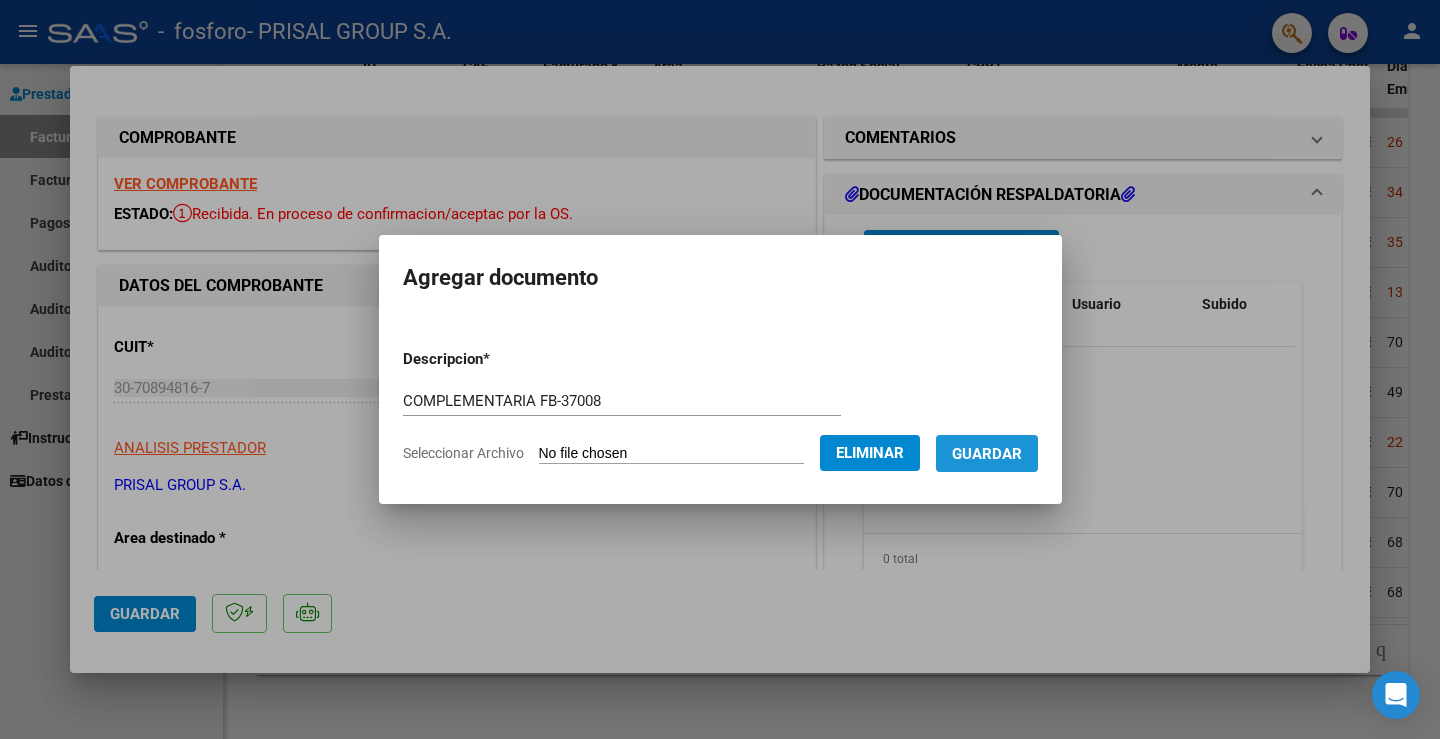 click on "Guardar" at bounding box center [987, 454] 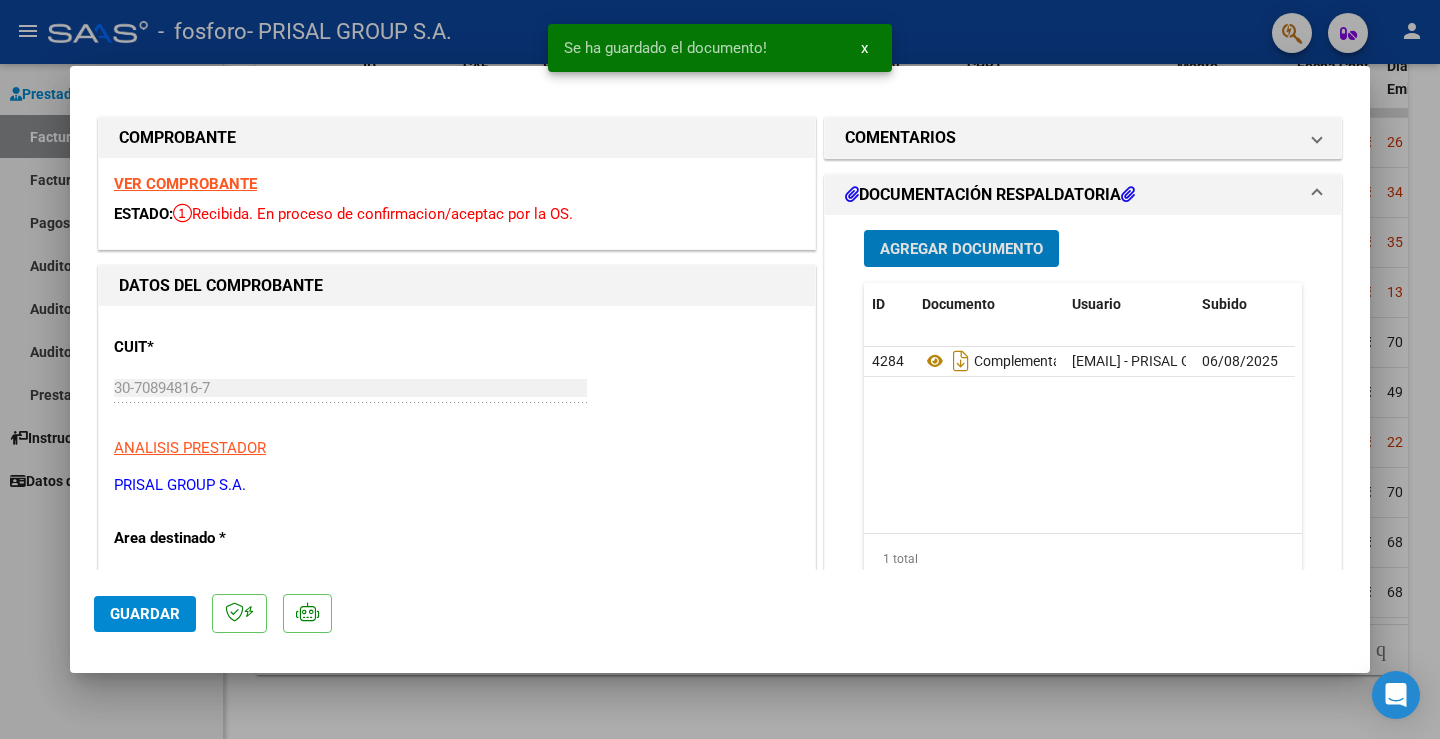 click on "Guardar" 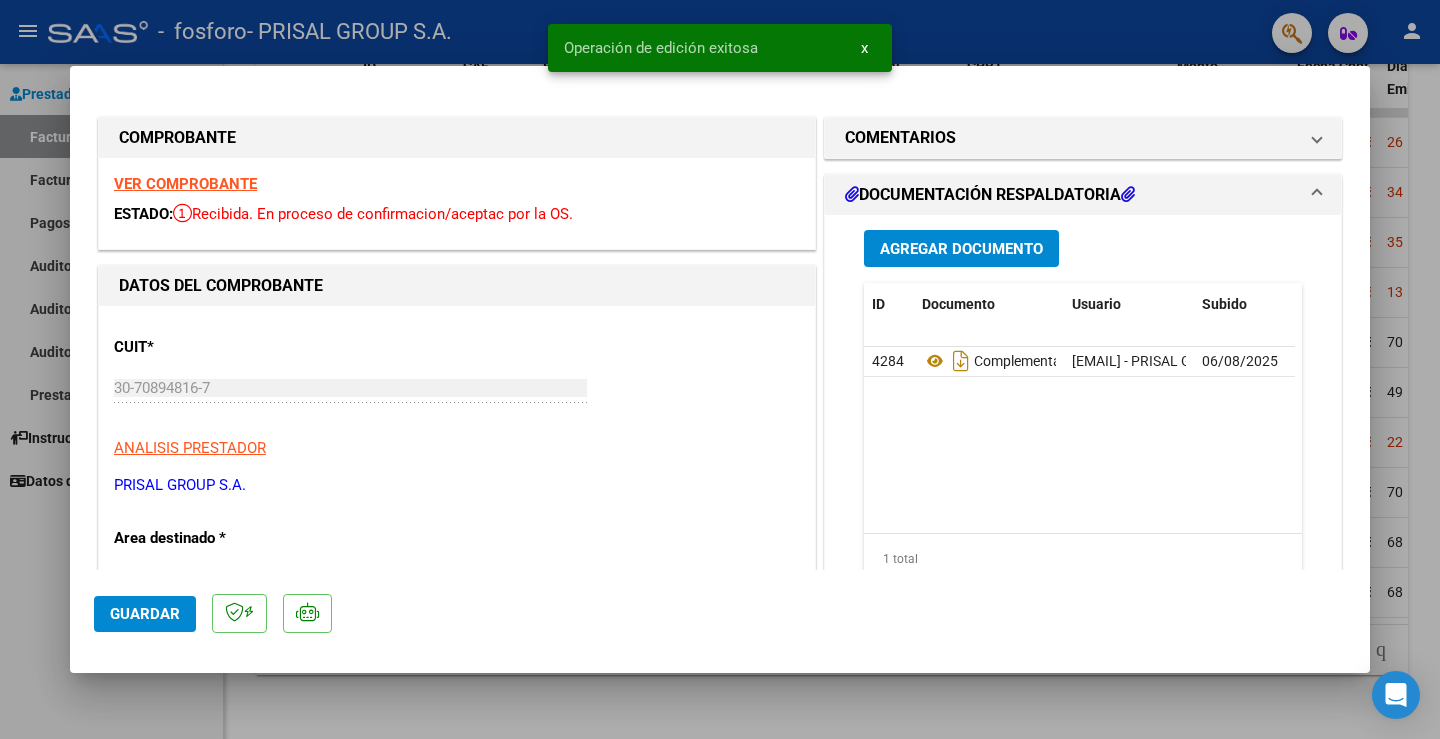 click at bounding box center [720, 369] 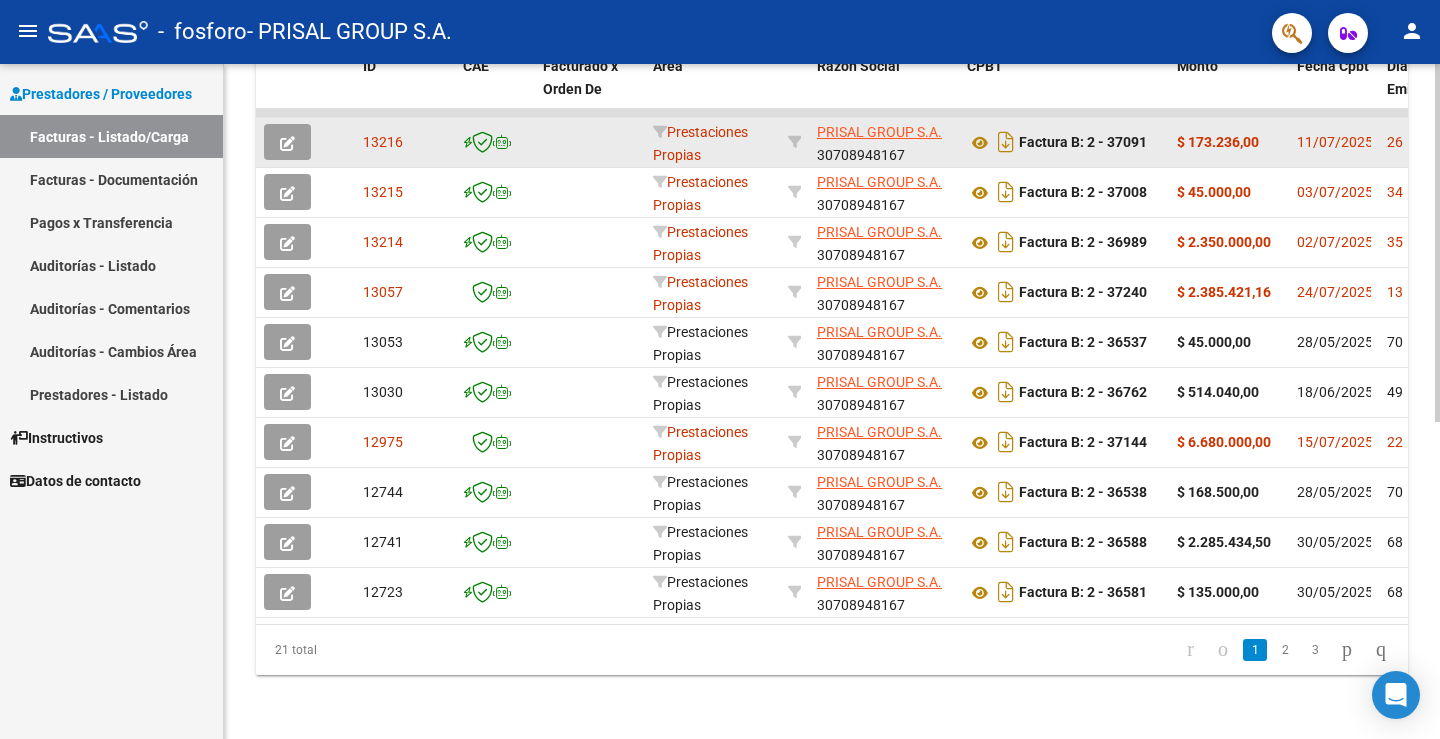 click 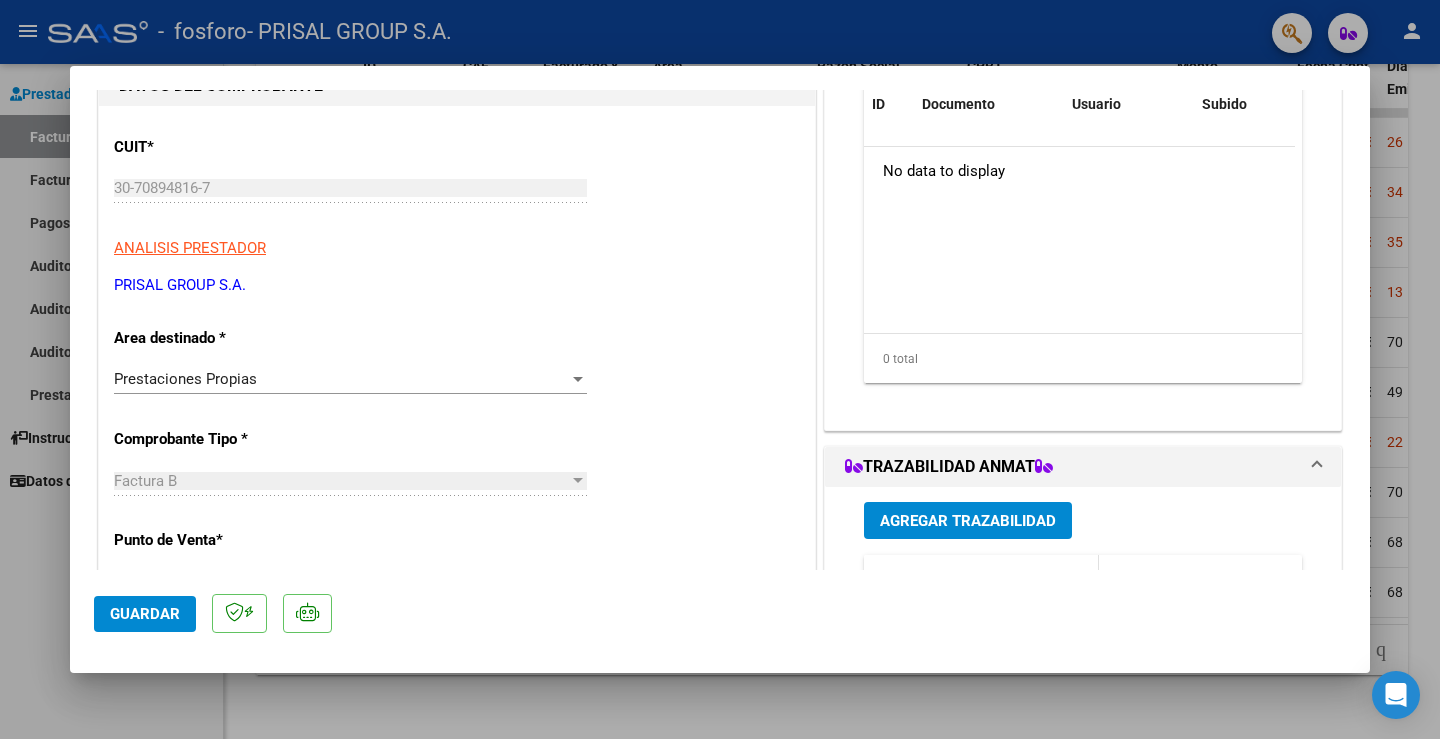scroll, scrollTop: 100, scrollLeft: 0, axis: vertical 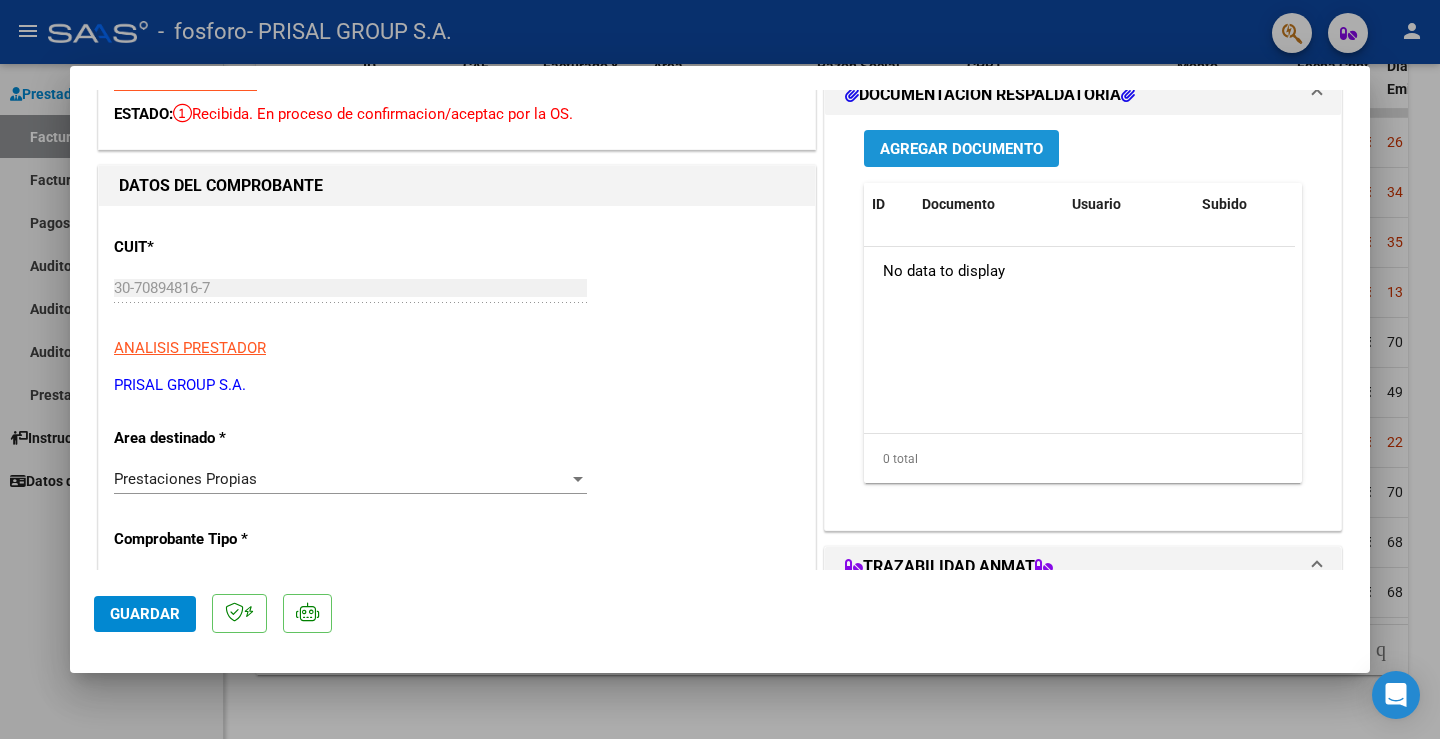 click on "Agregar Documento" at bounding box center (961, 149) 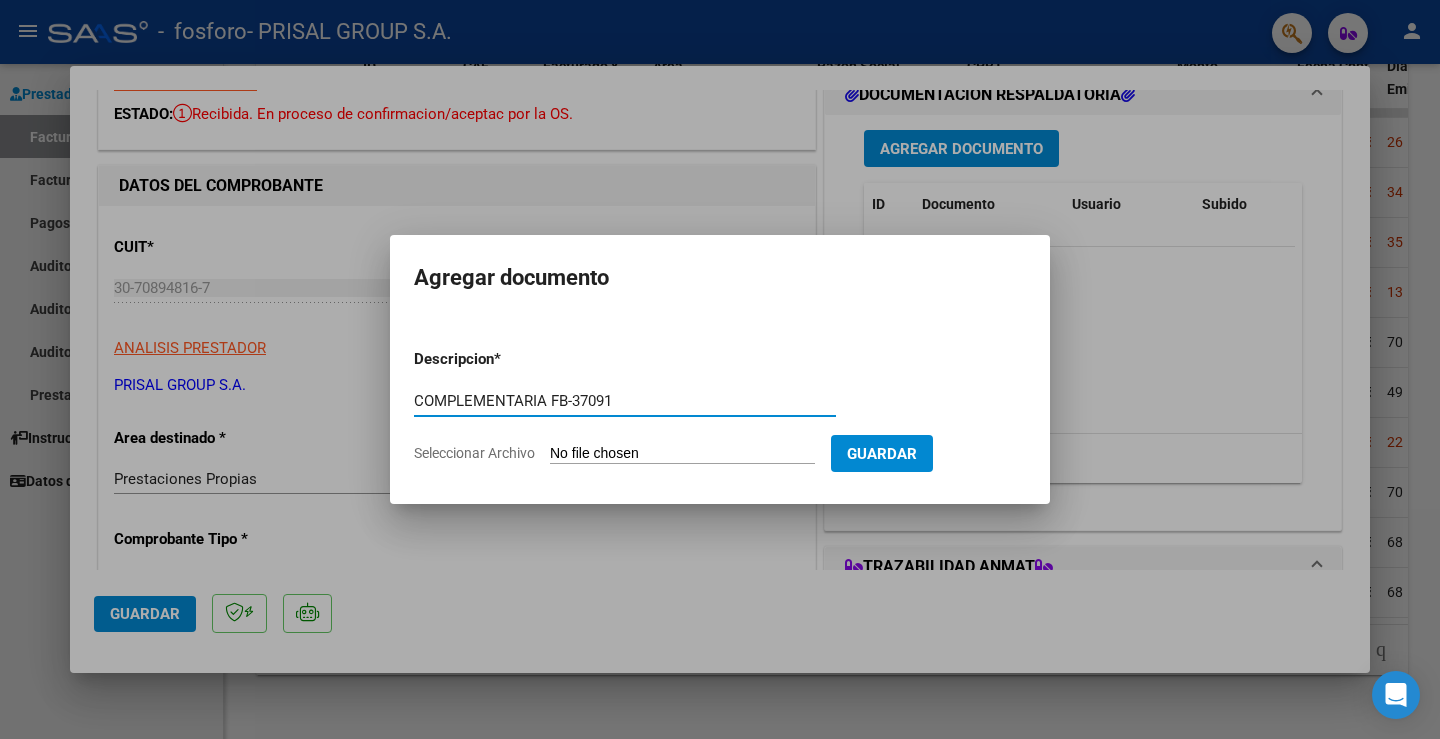 type on "COMPLEMENTARIA FB-37091" 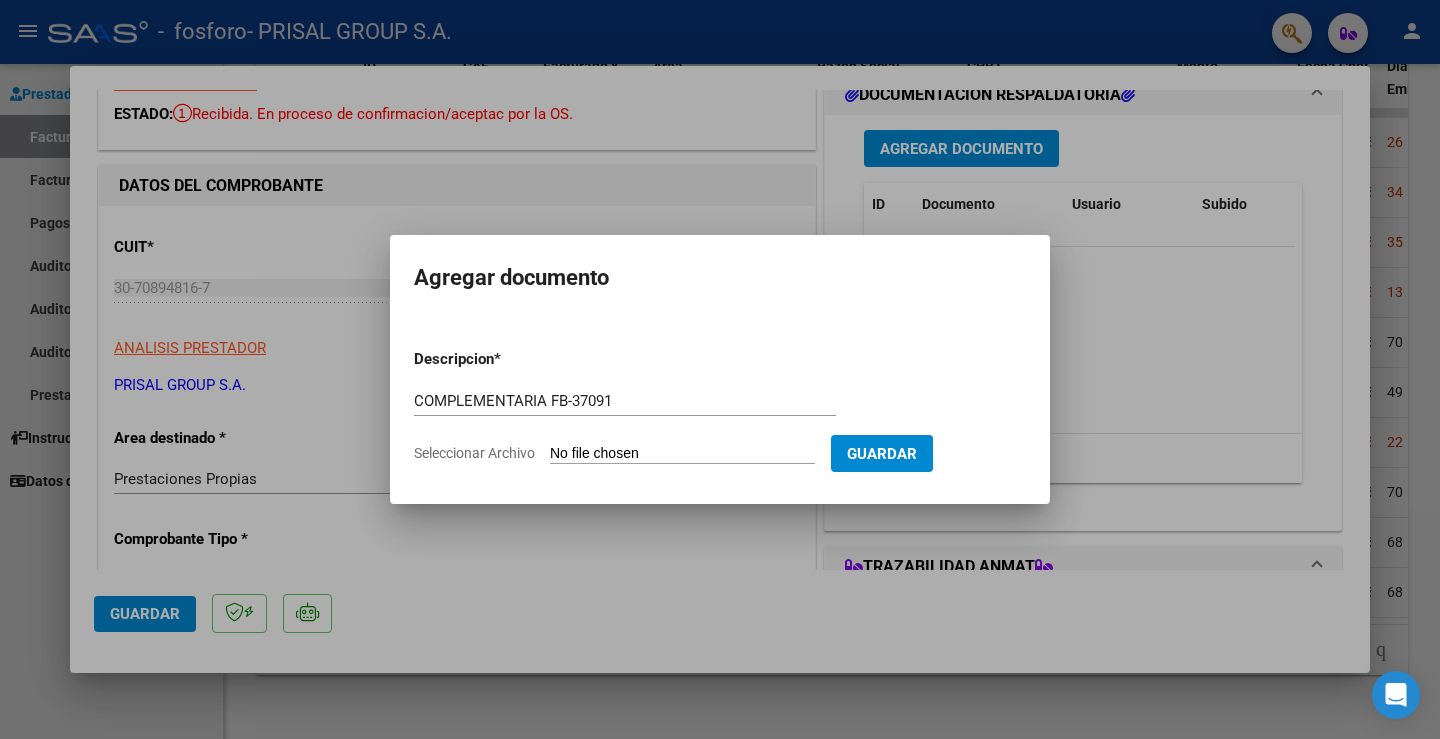 type on "C:\fakepath\FB-37091.pdf" 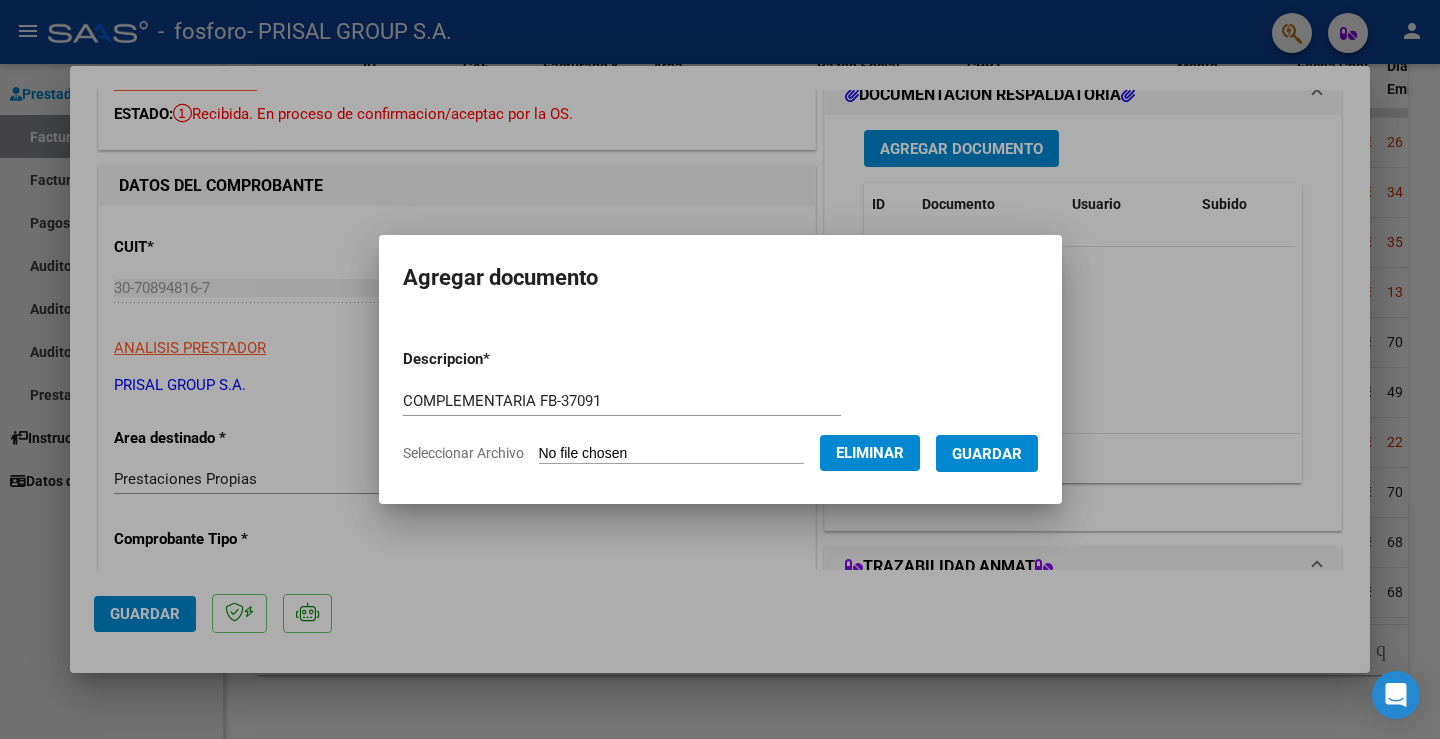 click on "Guardar" at bounding box center [987, 453] 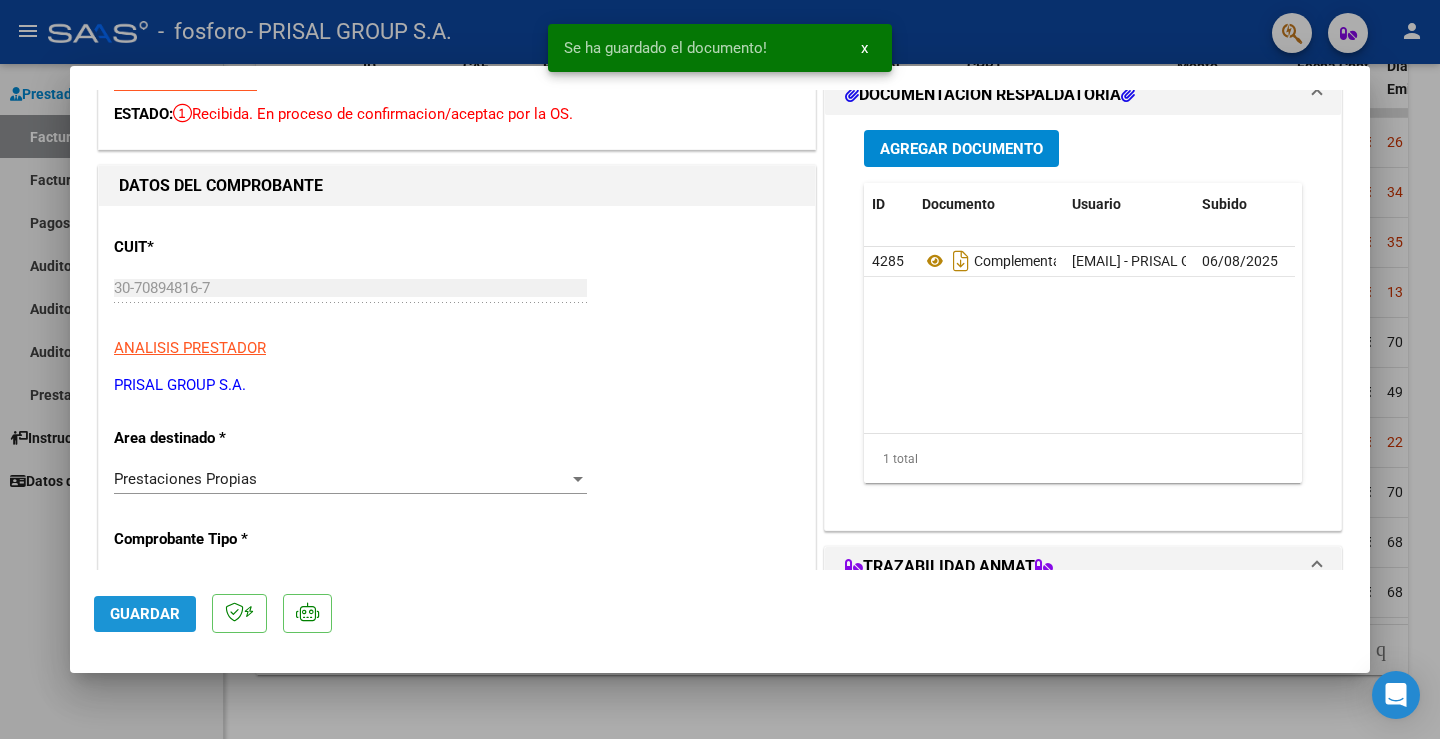 click on "Guardar" 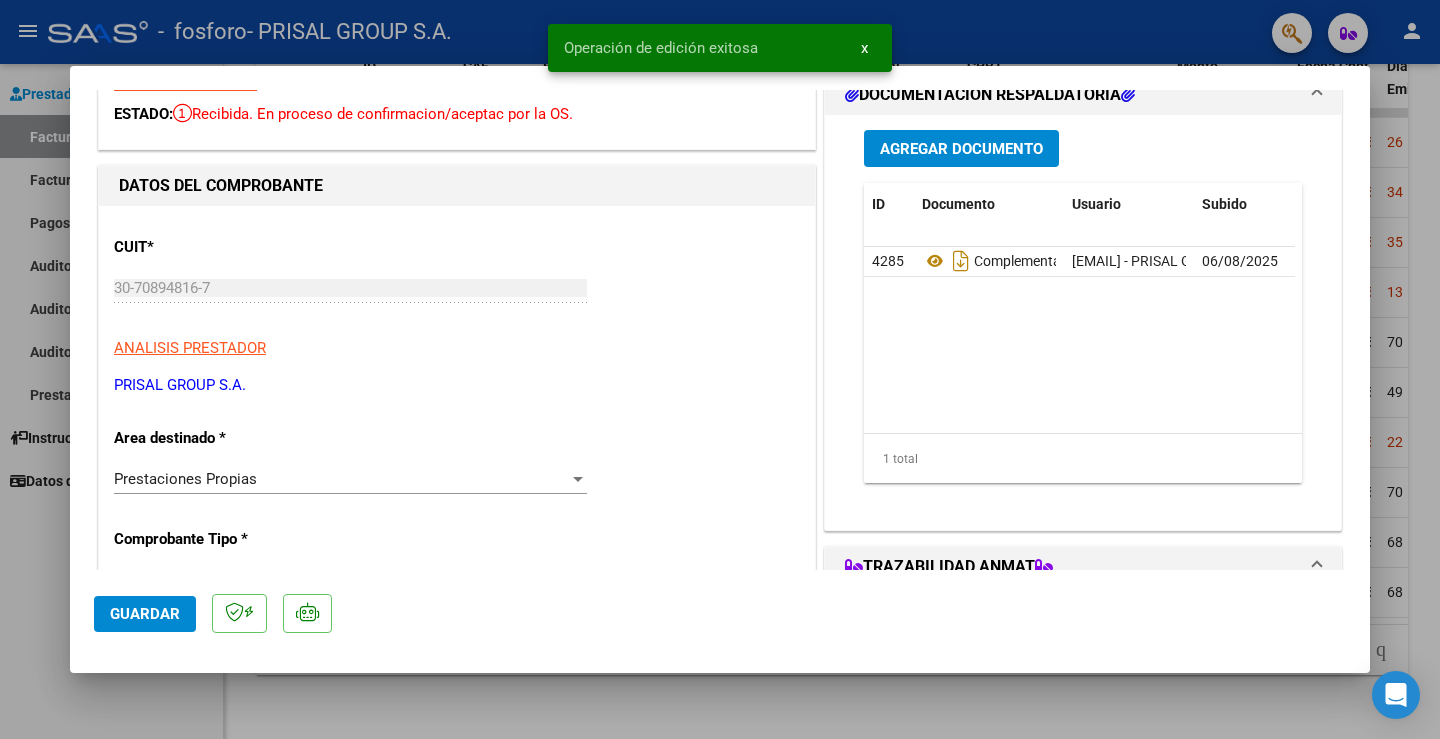 click at bounding box center [720, 369] 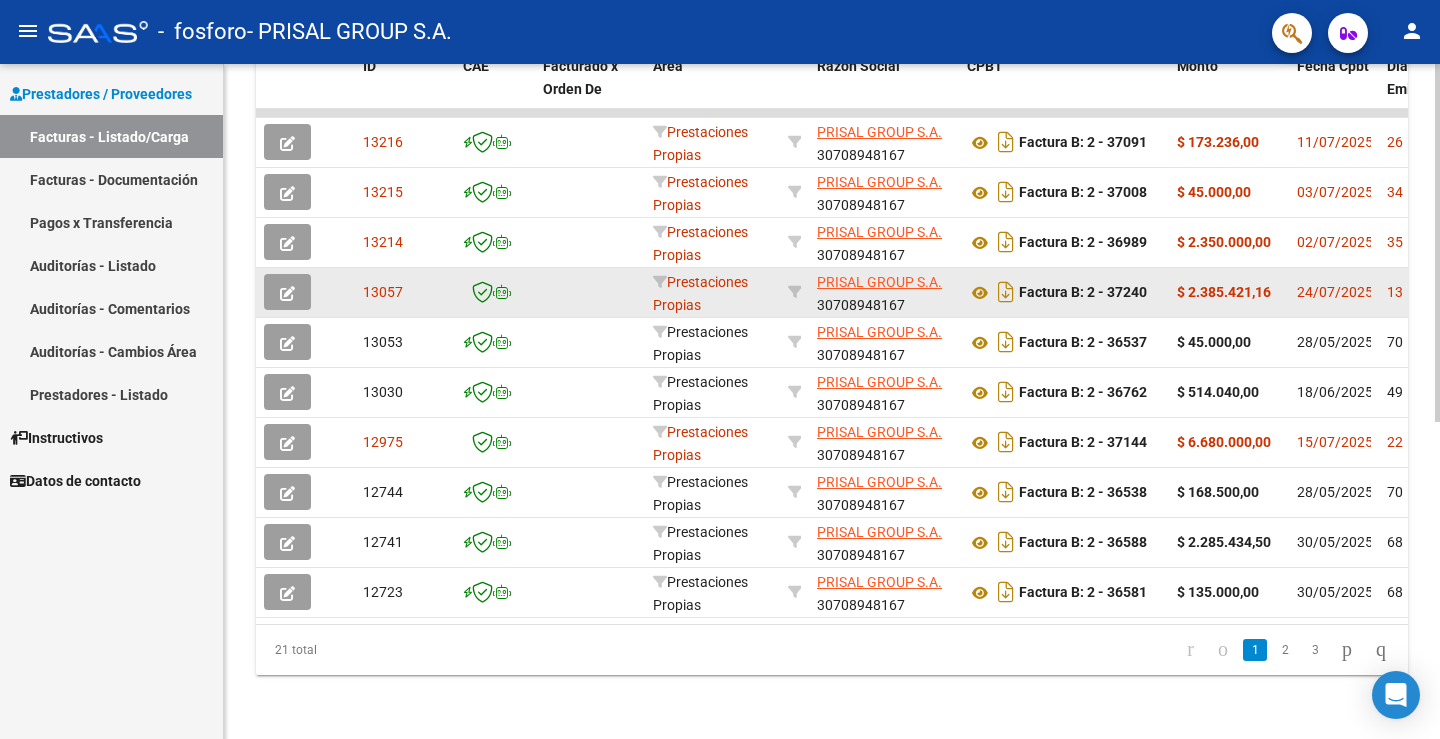 click 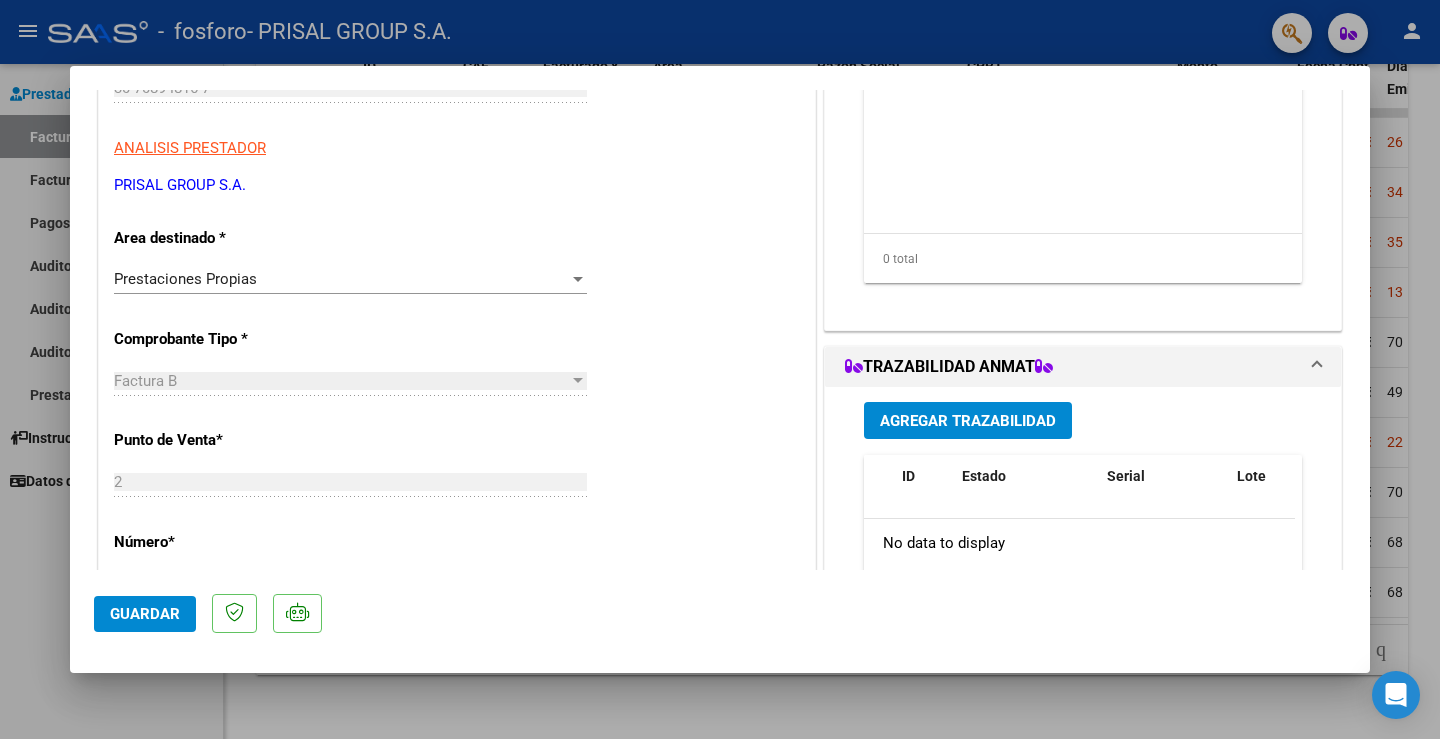 scroll, scrollTop: 0, scrollLeft: 0, axis: both 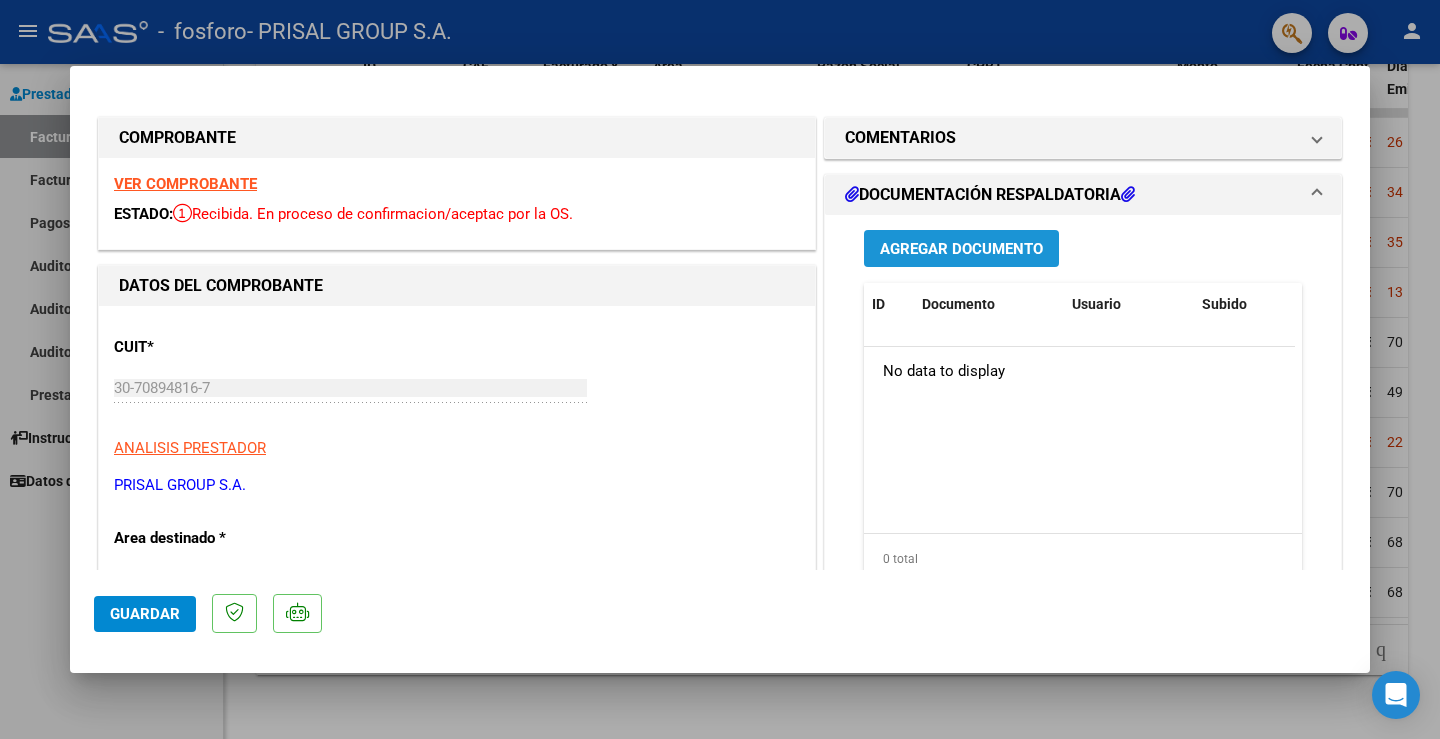 click on "Agregar Documento" at bounding box center (961, 249) 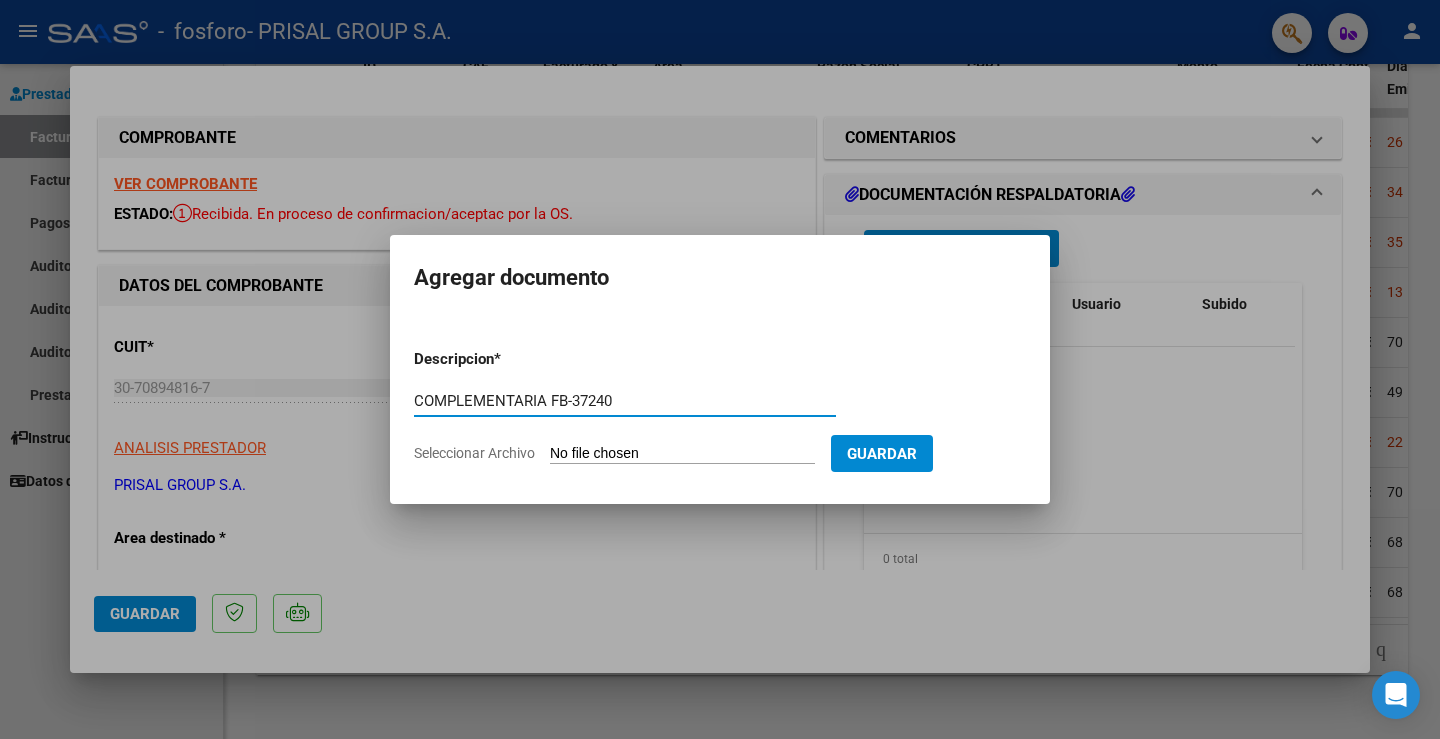 type on "COMPLEMENTARIA FB-37240" 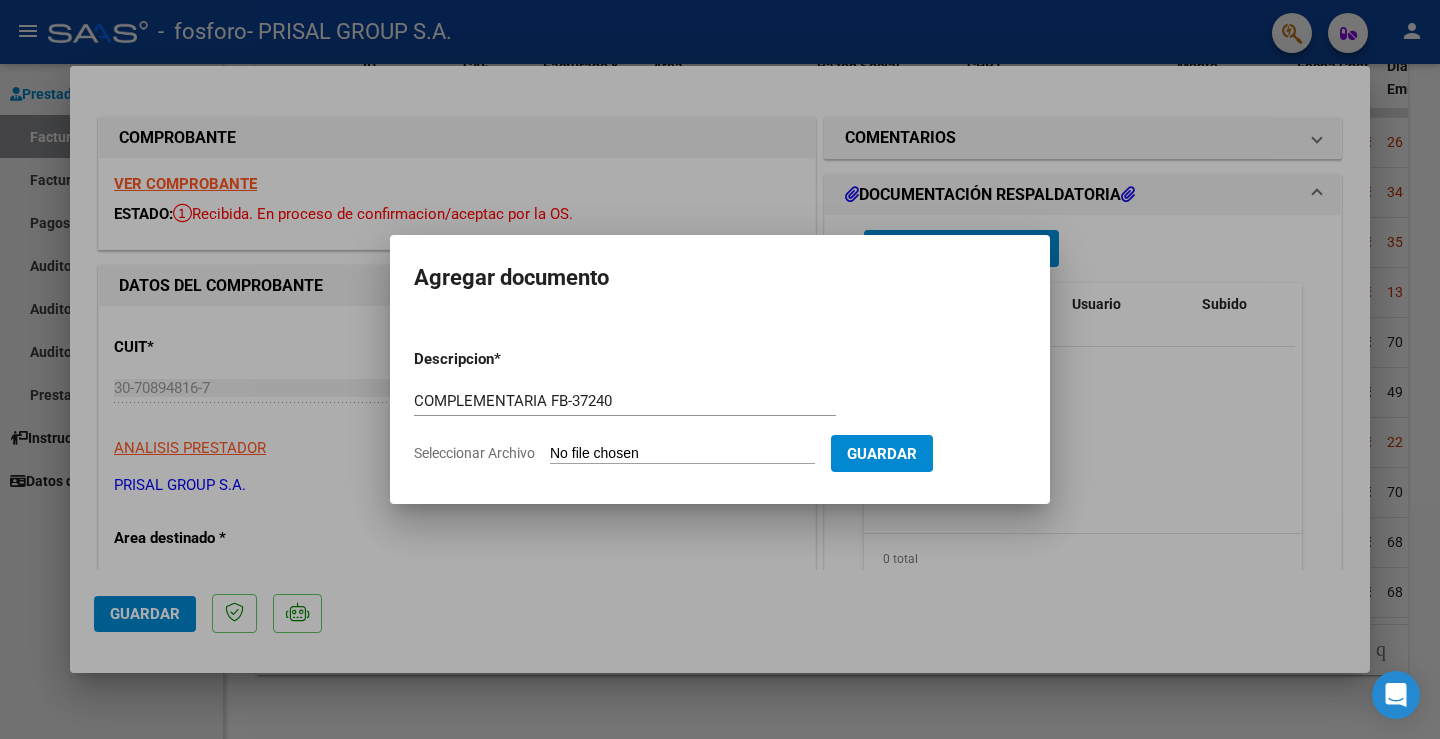 click on "Seleccionar Archivo" 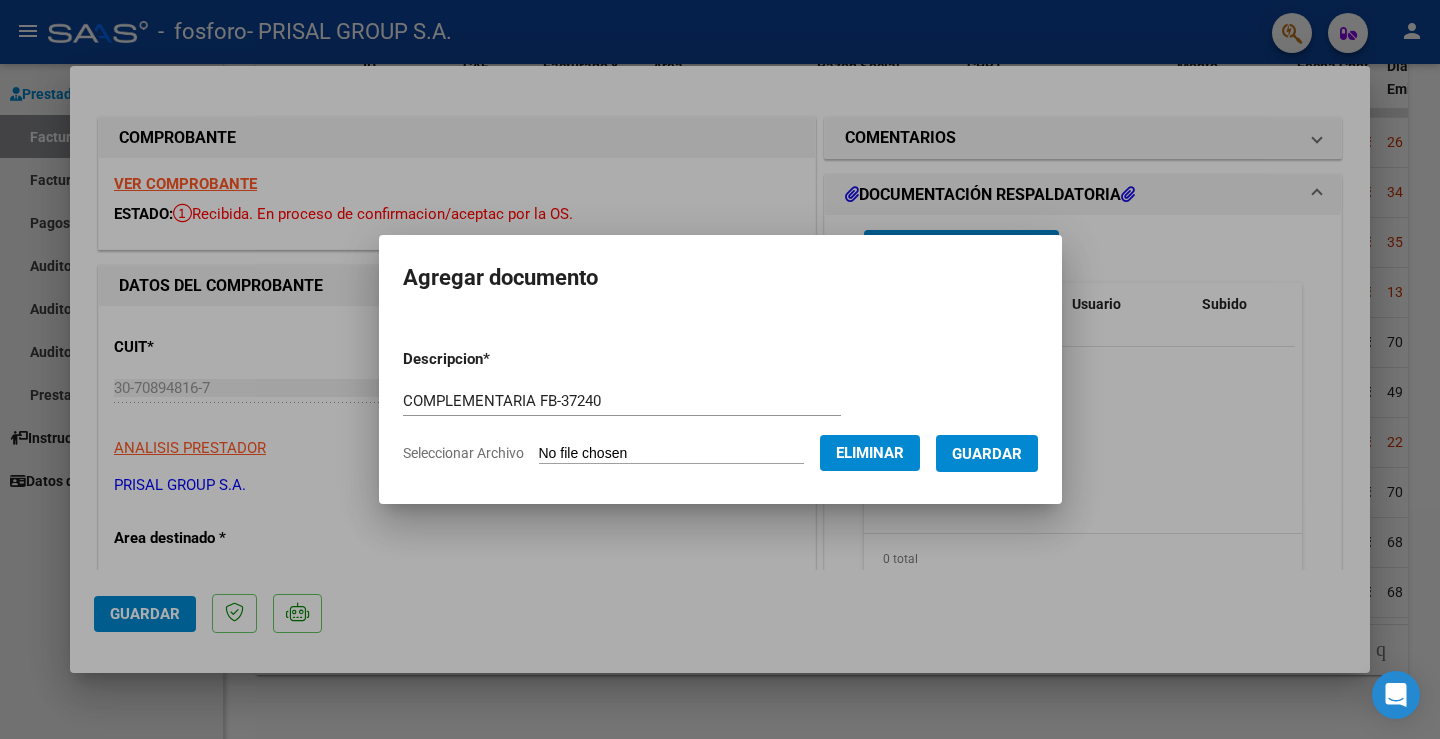 click on "Guardar" at bounding box center [987, 454] 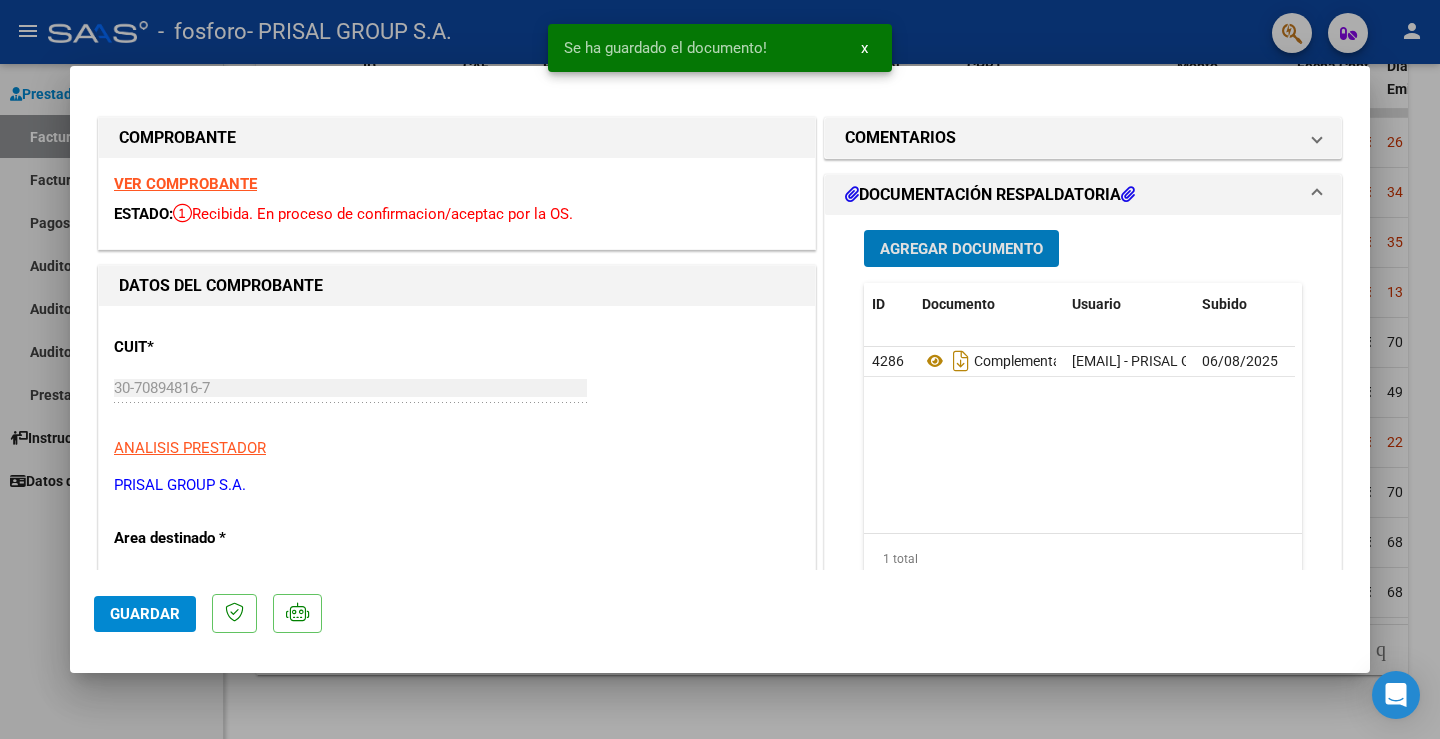 click on "Guardar" 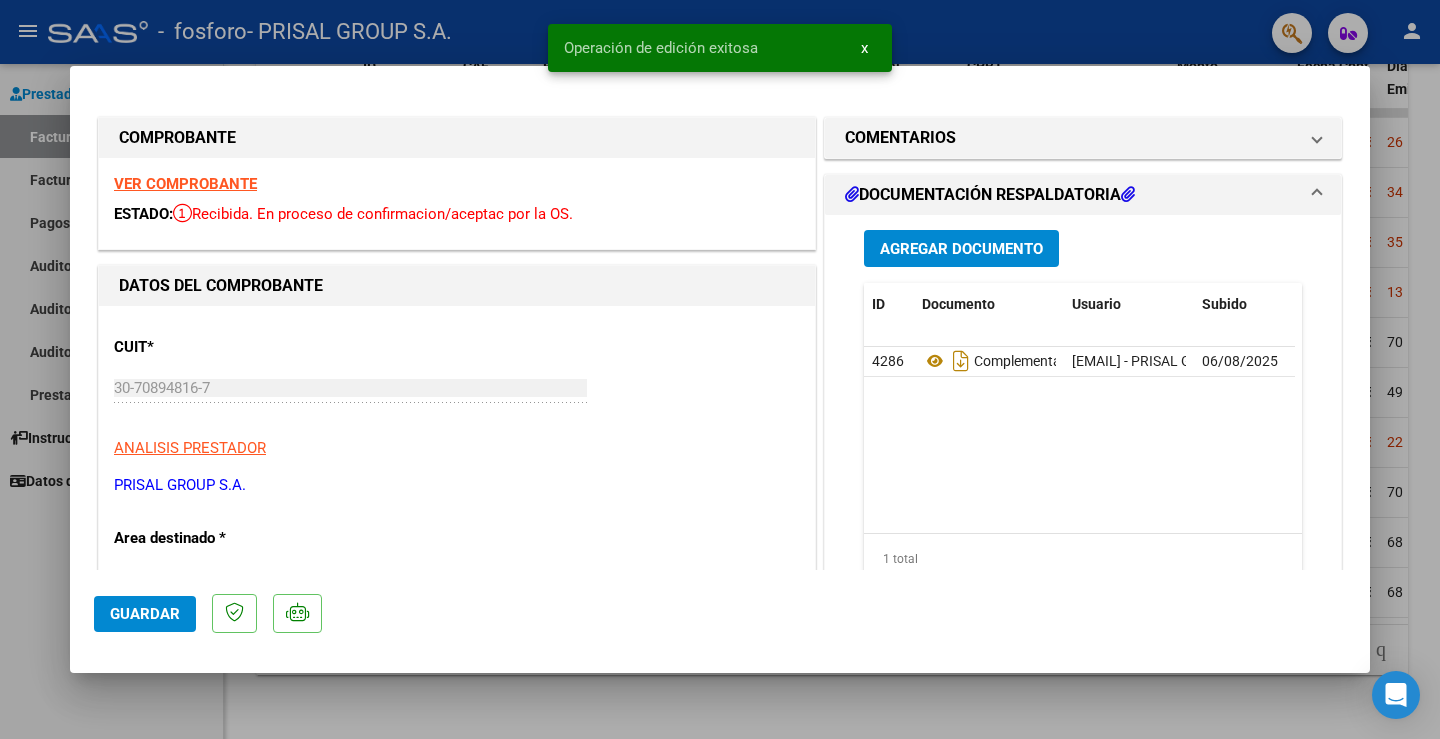 click at bounding box center (720, 369) 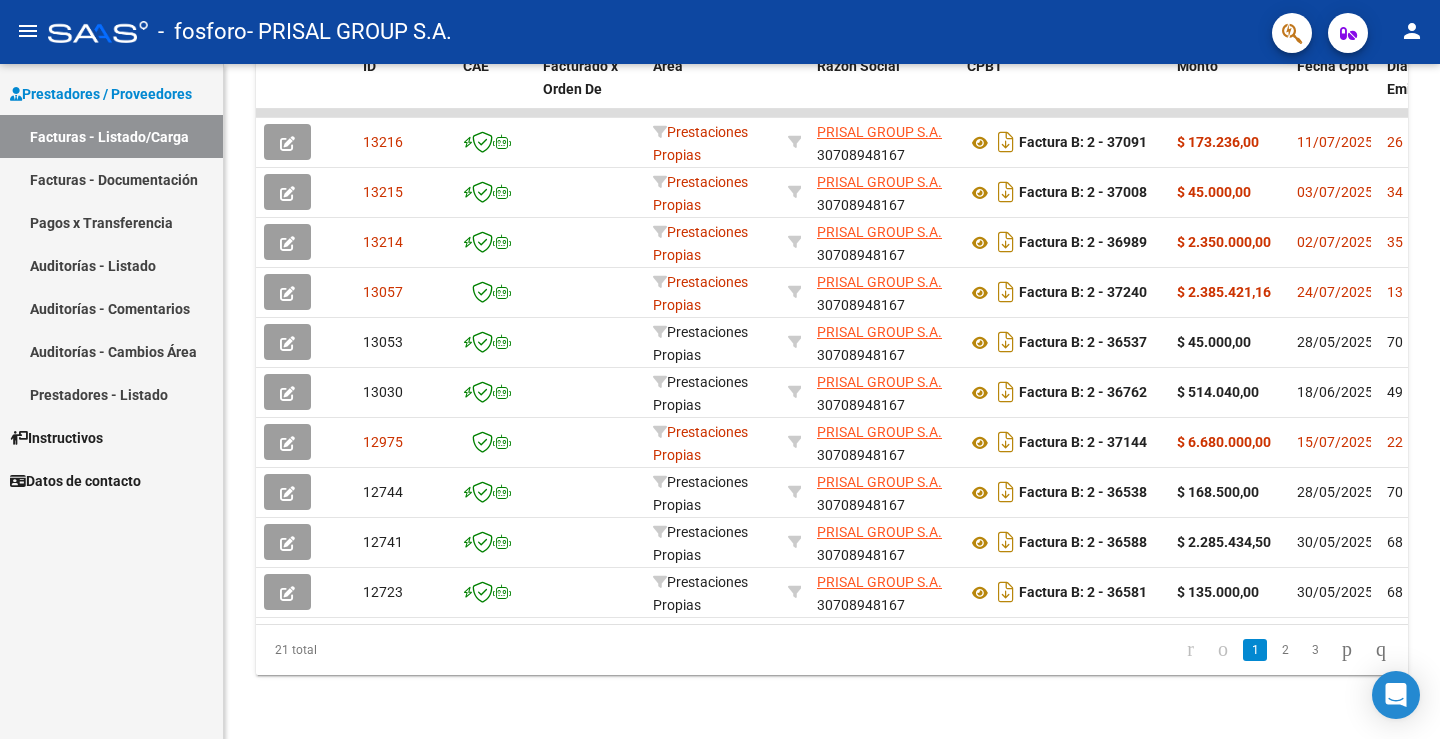 click on "person" 